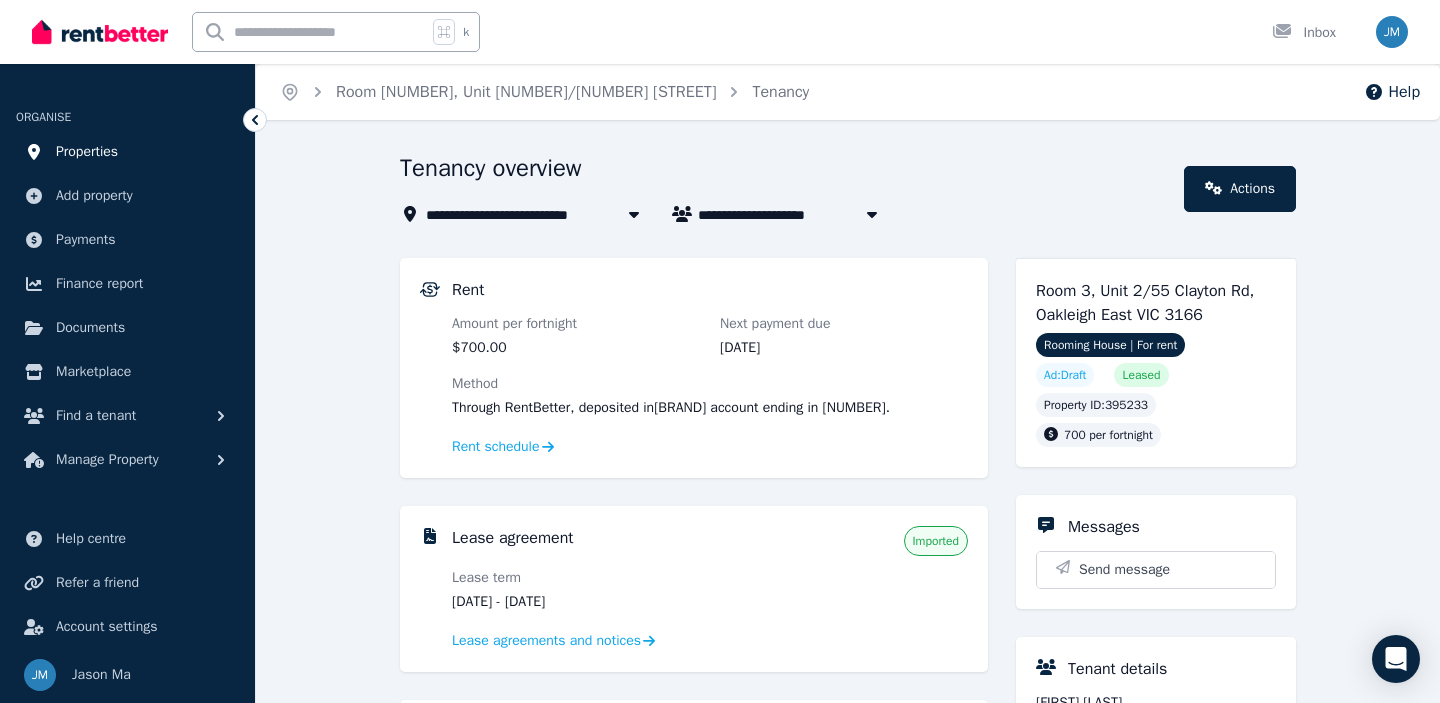 scroll, scrollTop: 0, scrollLeft: 0, axis: both 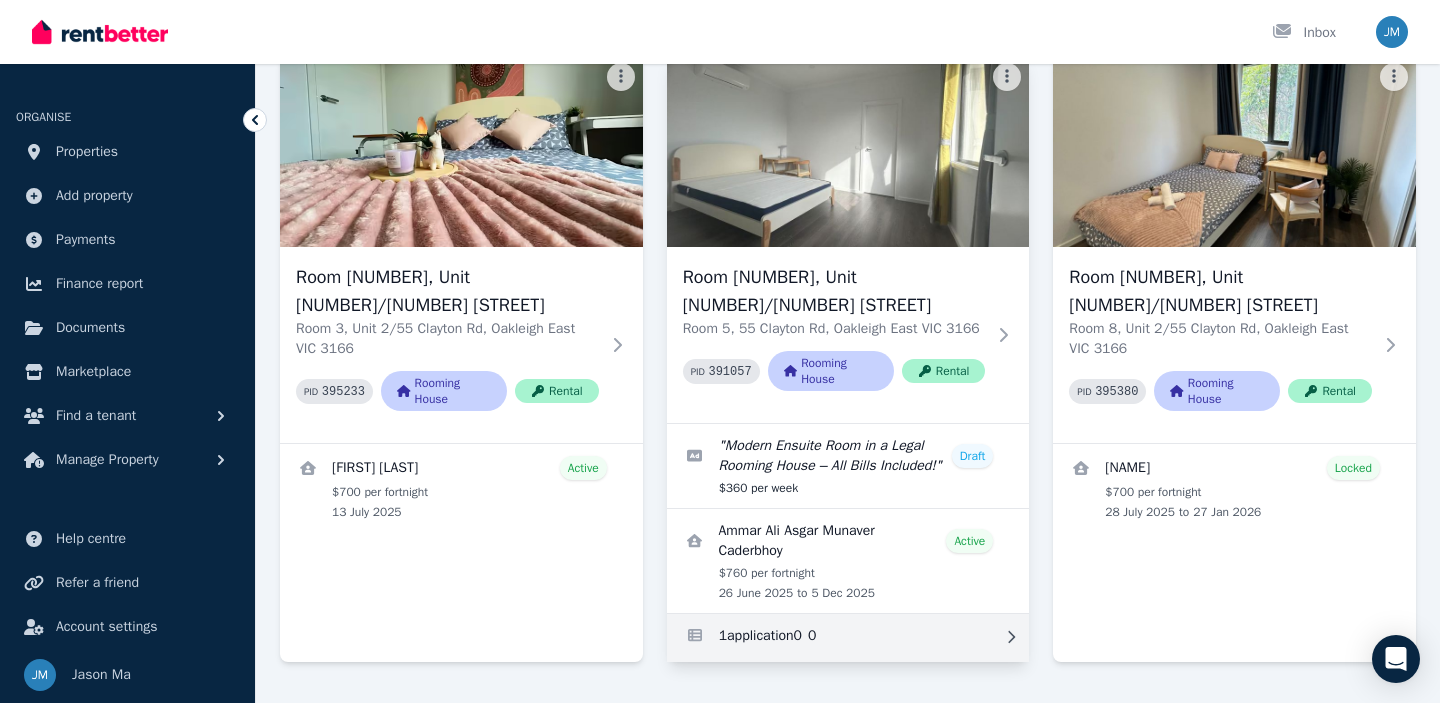 click at bounding box center [848, 638] 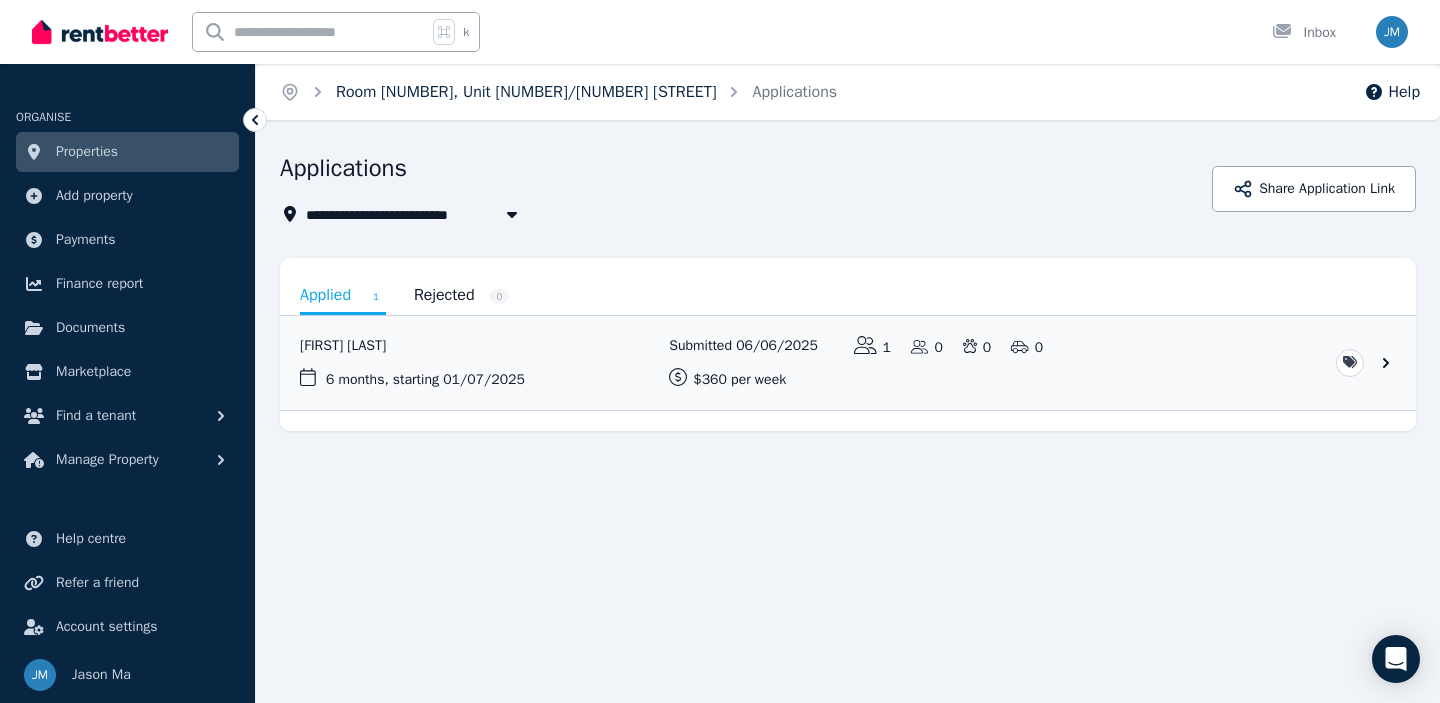 click on "Room [NUMBER], Unit [NUMBER]/[NUMBER] [STREET]" at bounding box center (526, 92) 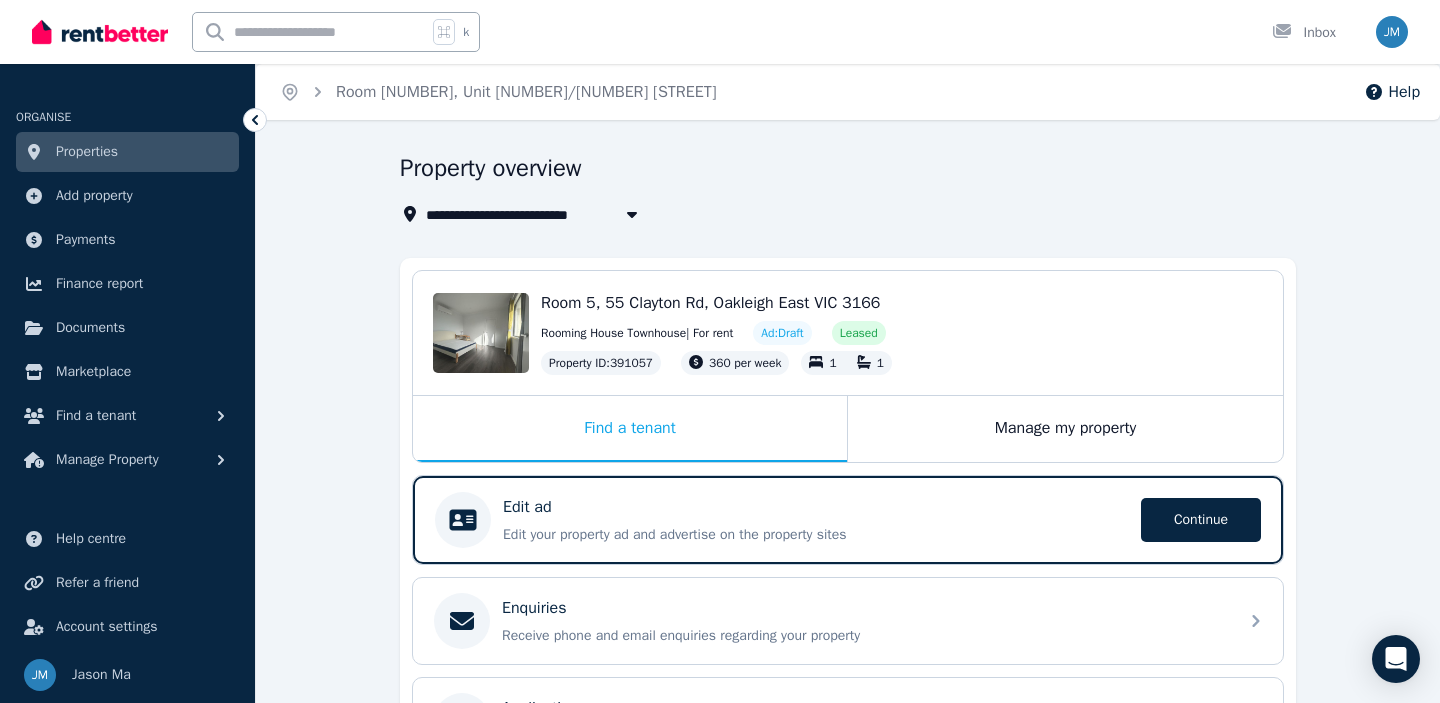 click on "Properties" at bounding box center [127, 152] 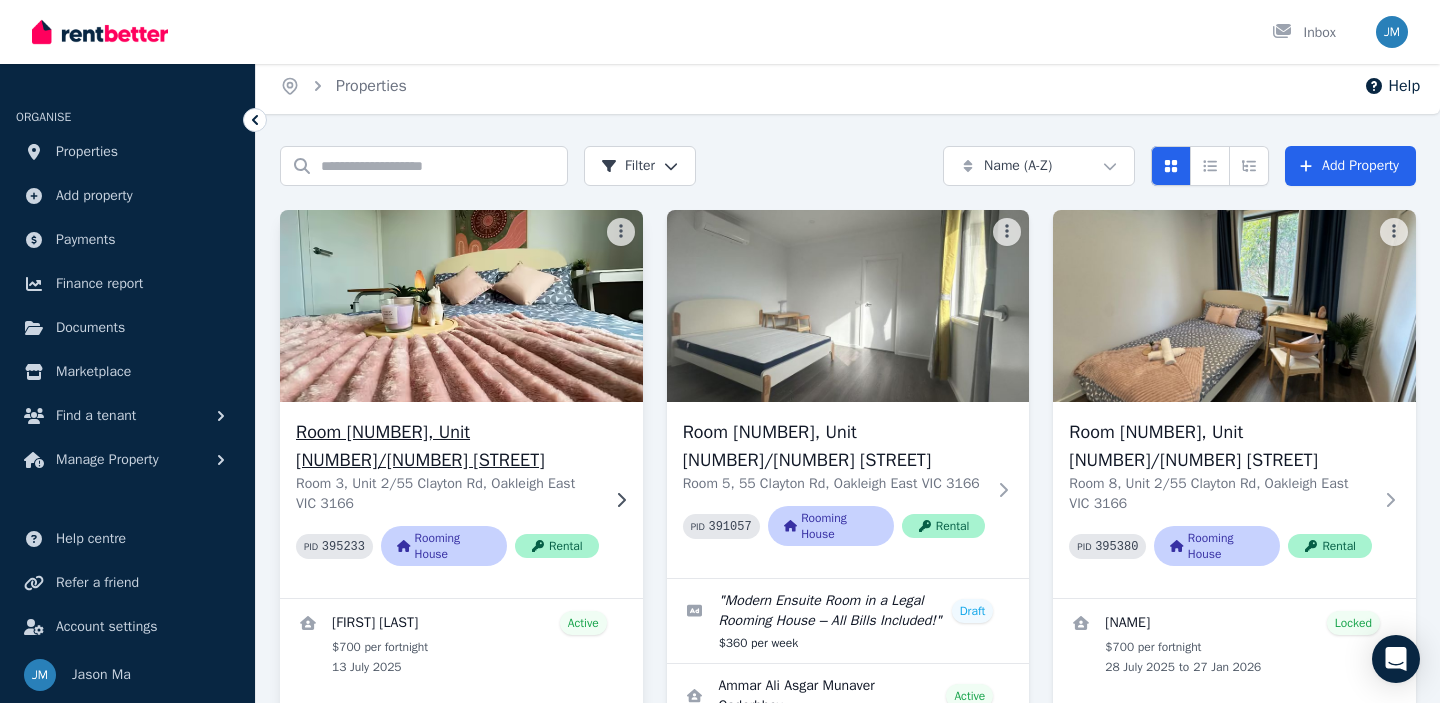 scroll, scrollTop: 0, scrollLeft: 0, axis: both 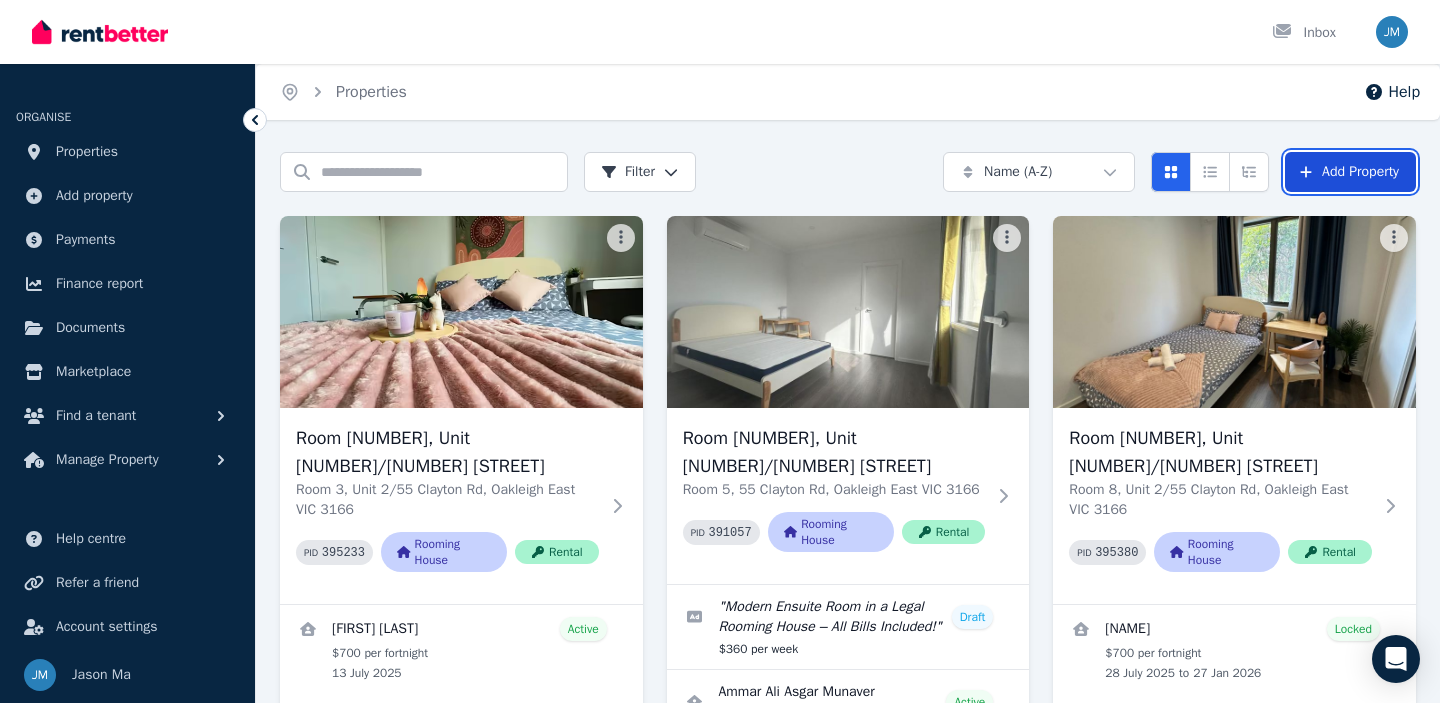 click on "Add Property" at bounding box center [1350, 172] 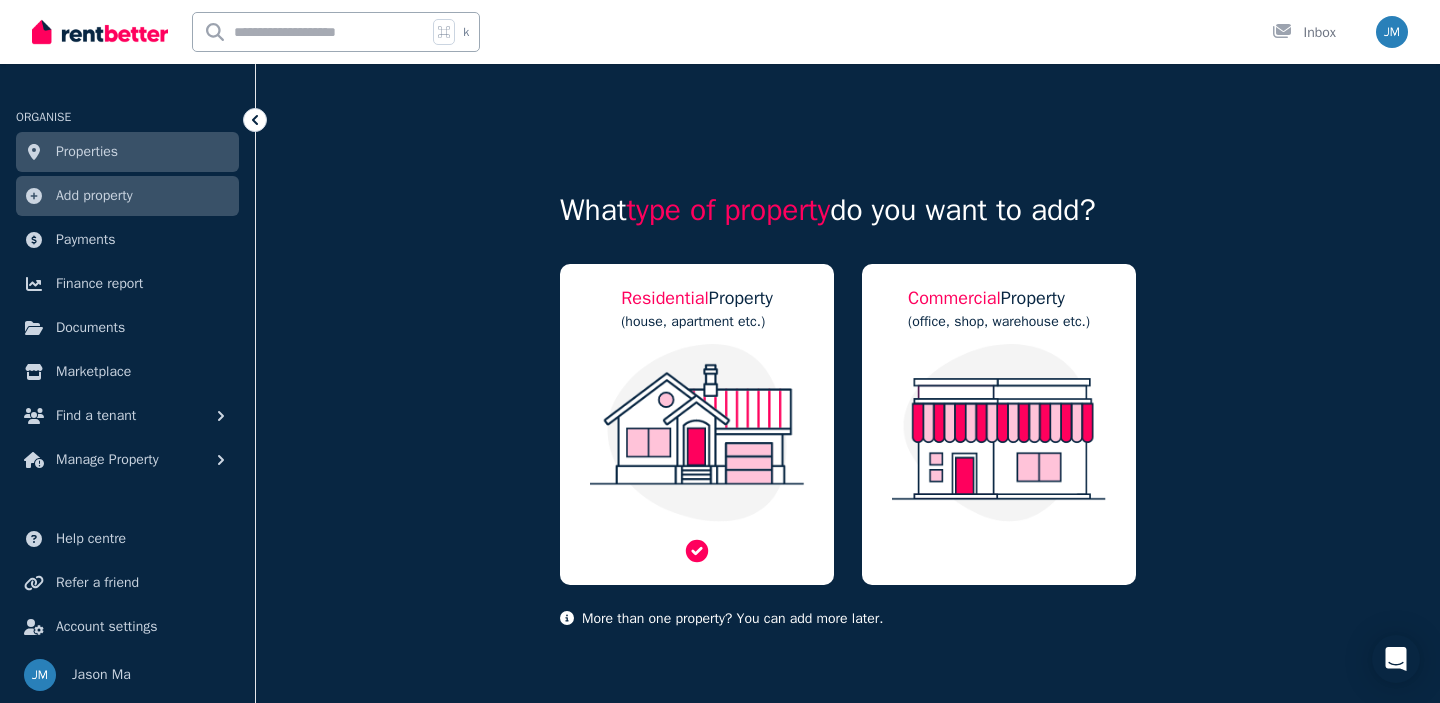 click on "Residential  Property (house, apartment etc.)" at bounding box center [697, 424] 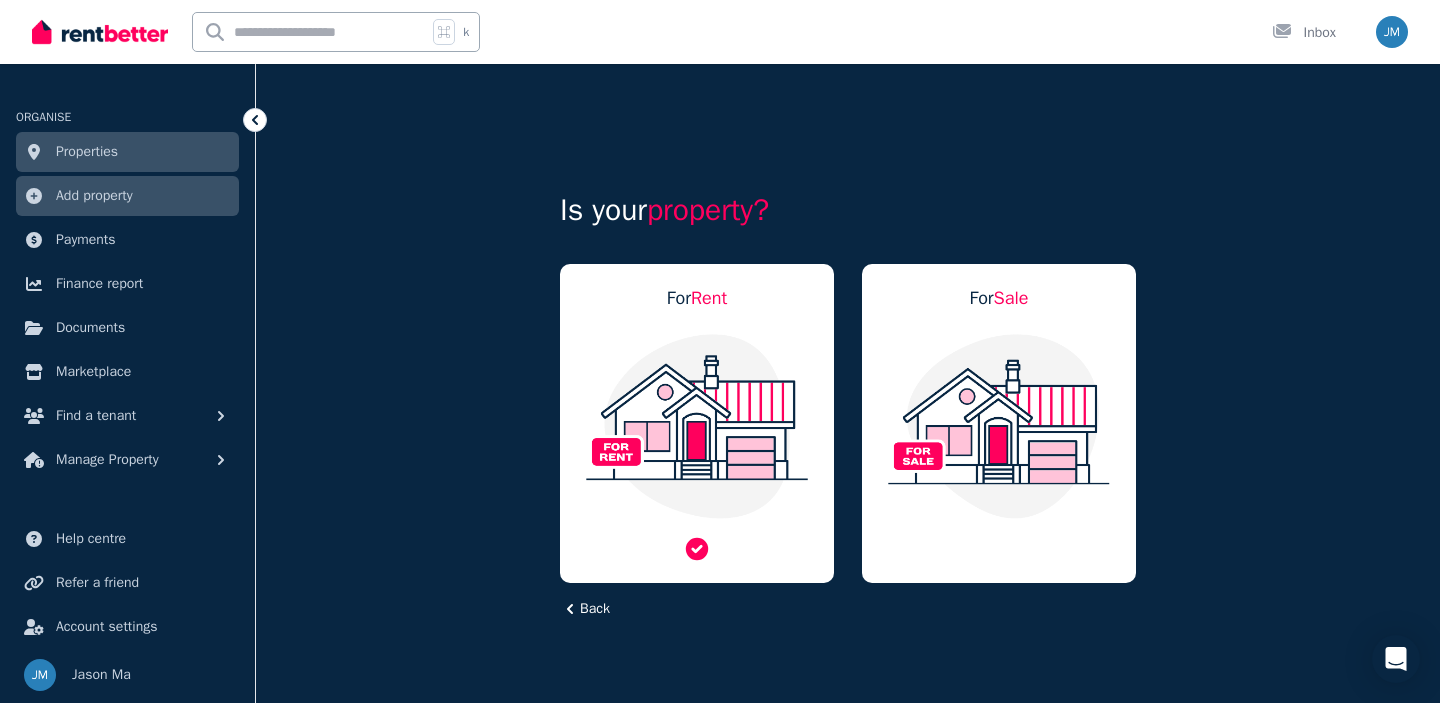 click at bounding box center [697, 426] 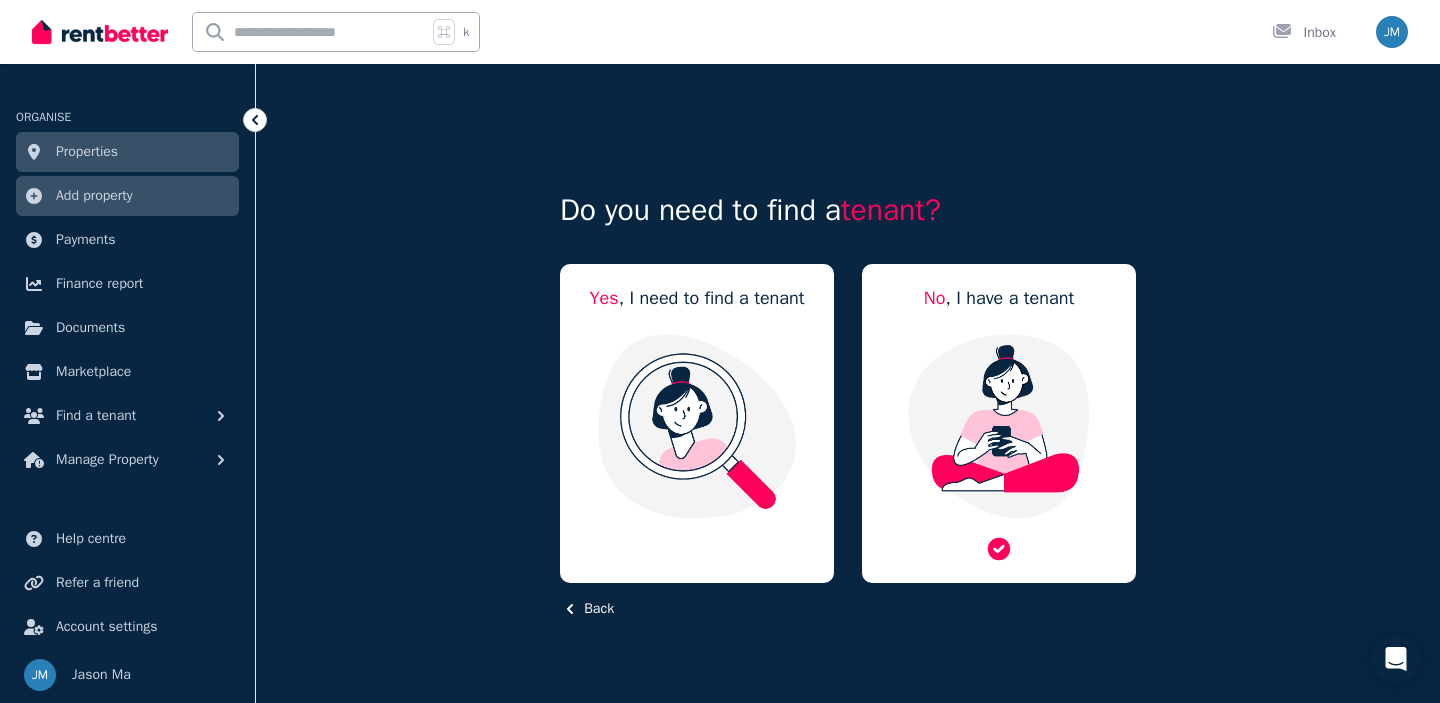 click at bounding box center (999, 426) 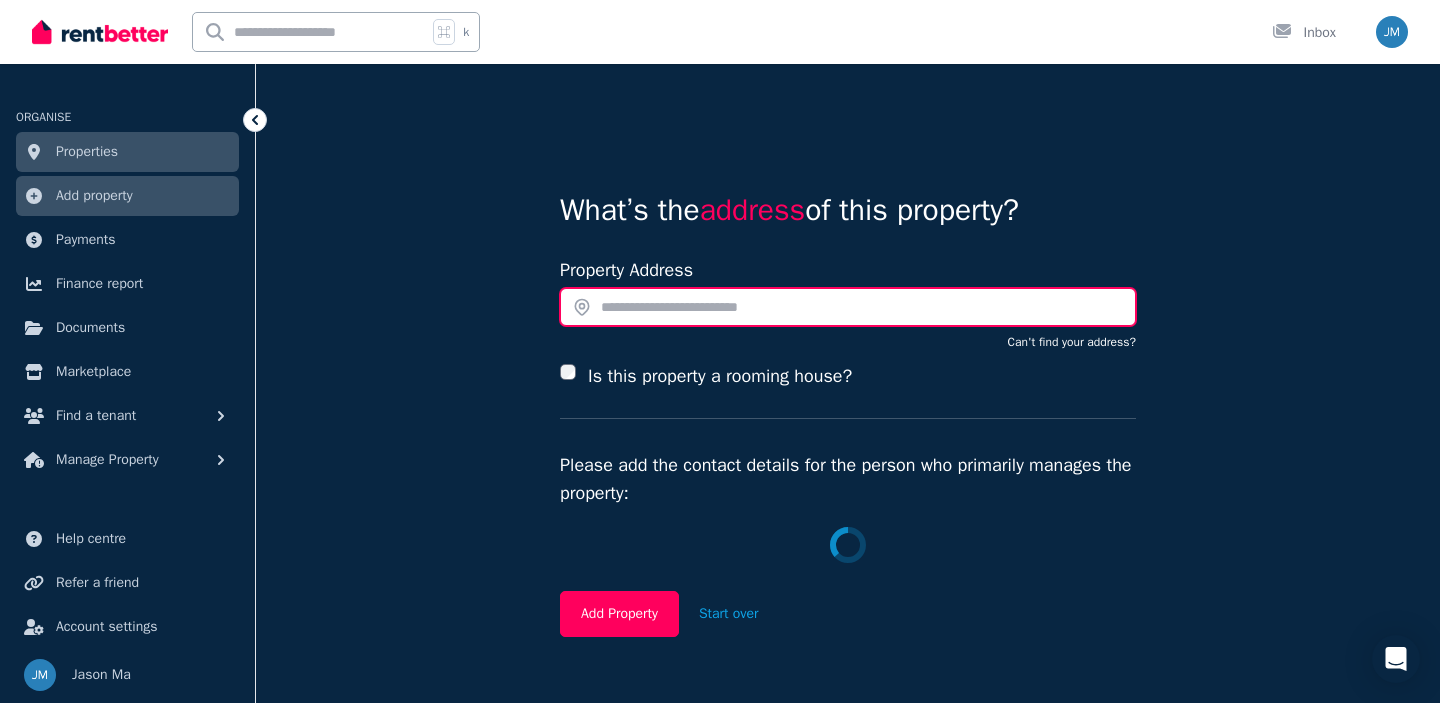 click at bounding box center [848, 307] 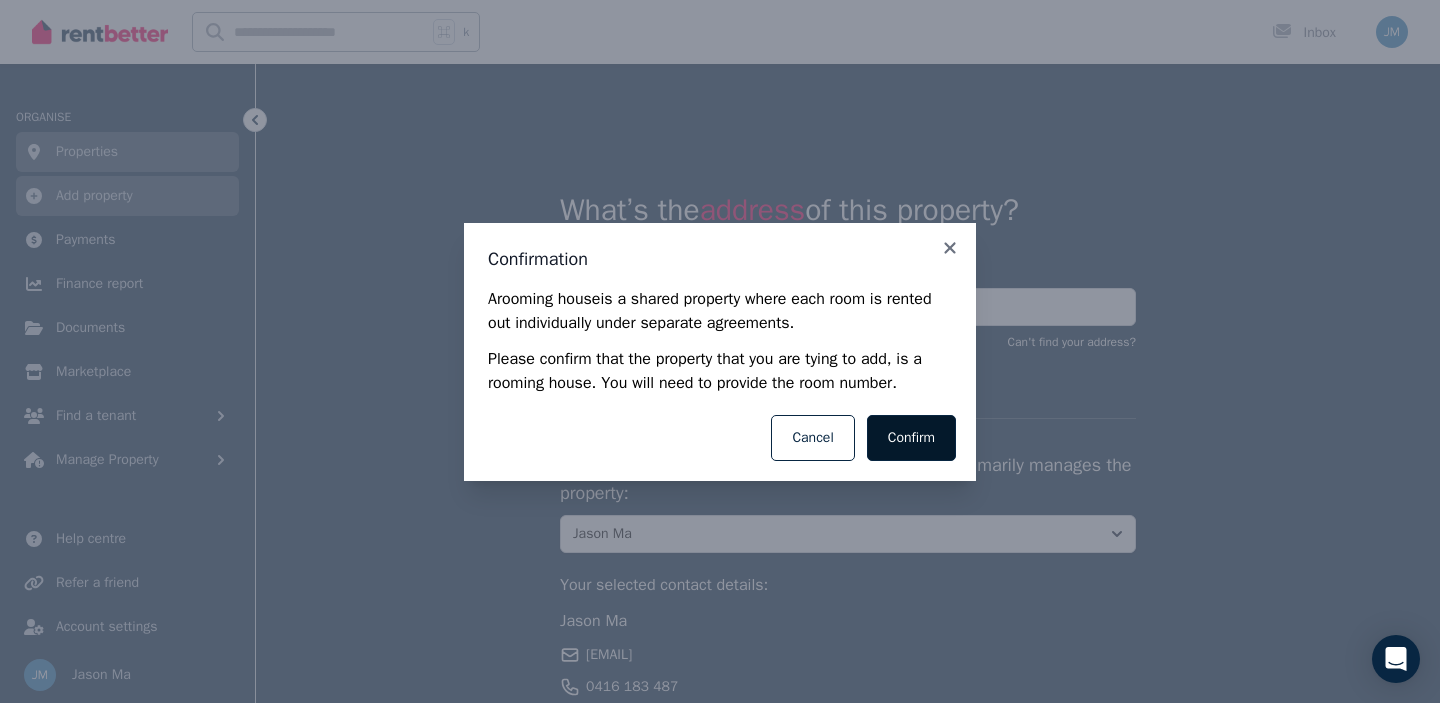 click on "Confirm" at bounding box center (911, 438) 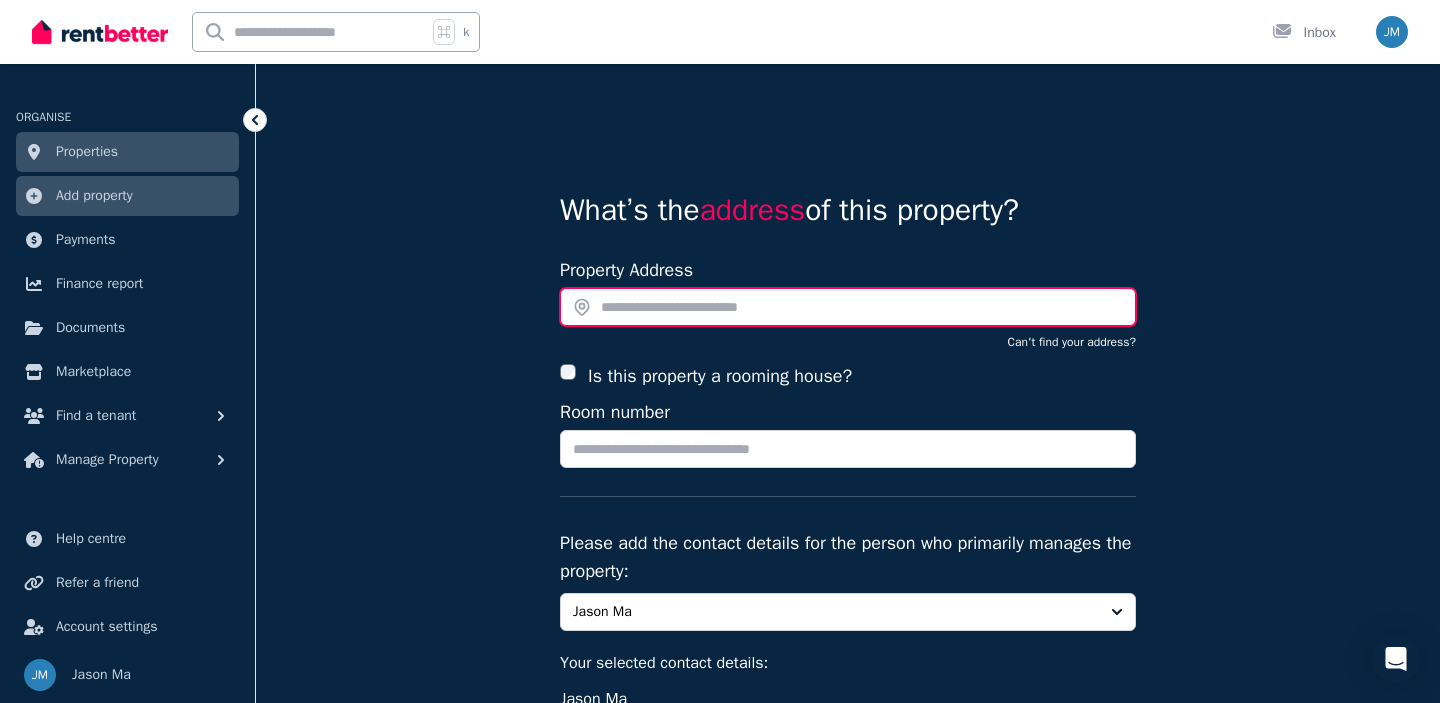 click at bounding box center [848, 307] 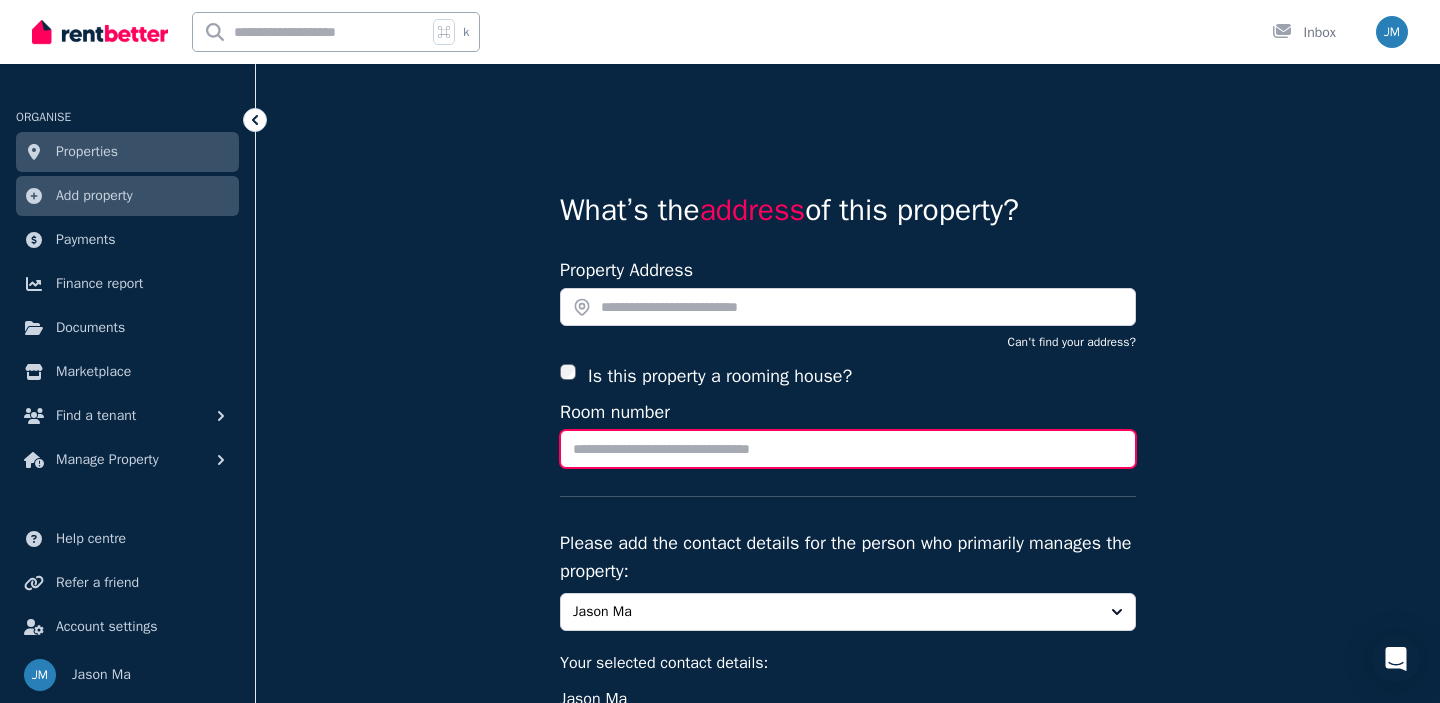 click on "Room number" at bounding box center [848, 449] 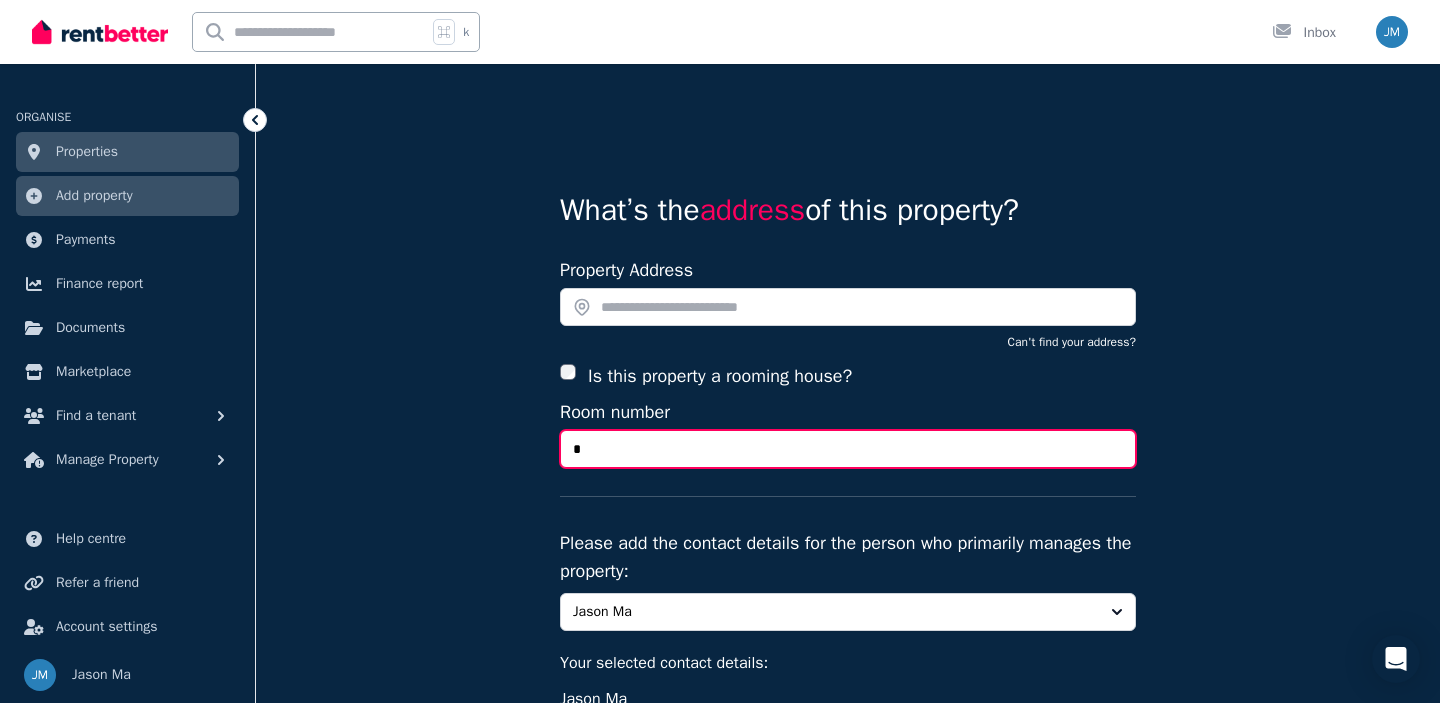 type on "*" 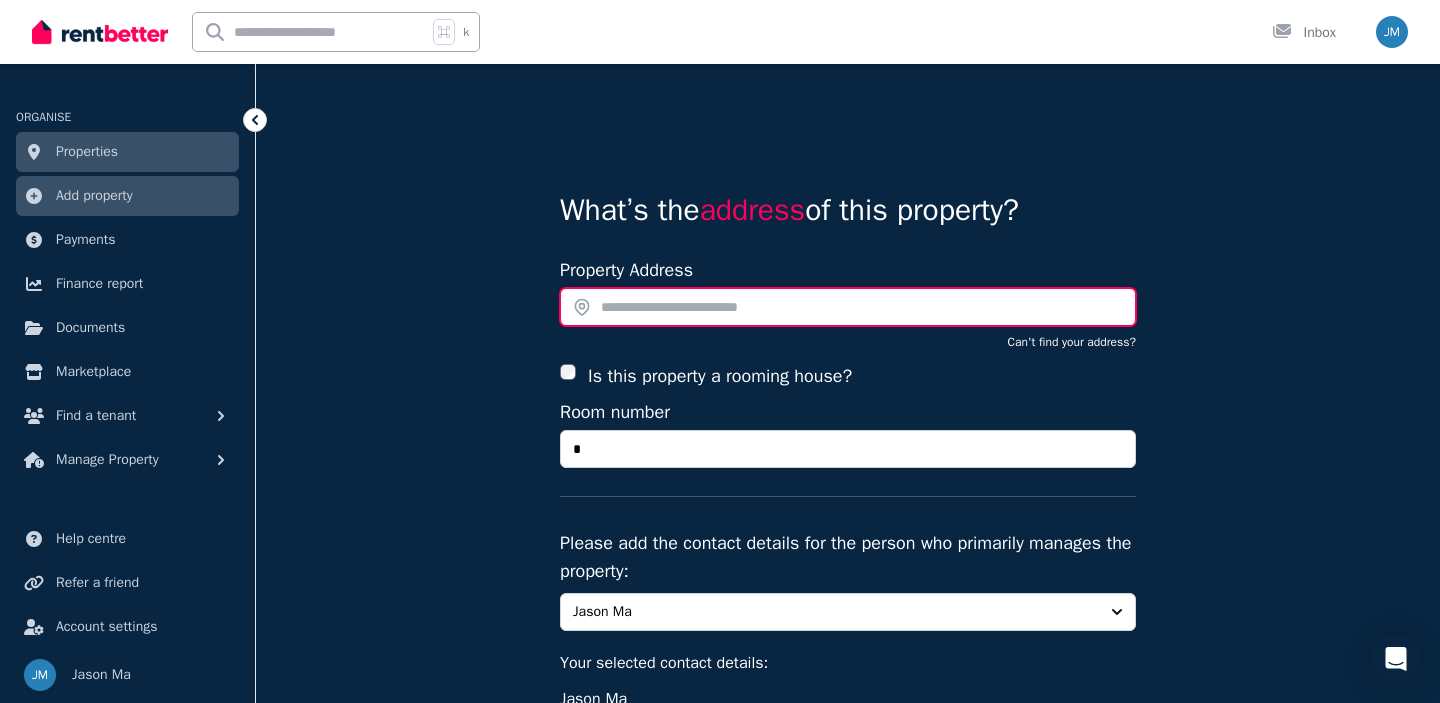 click at bounding box center (848, 307) 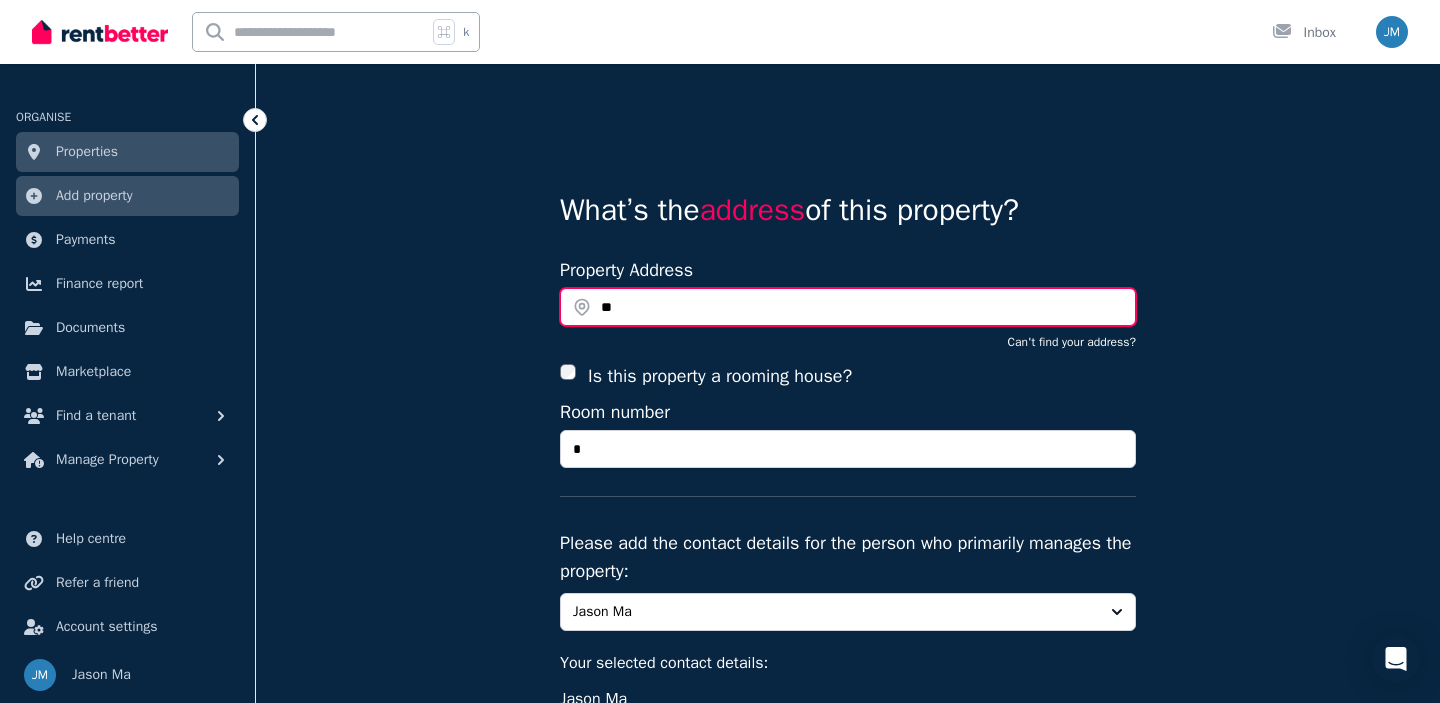 type on "*" 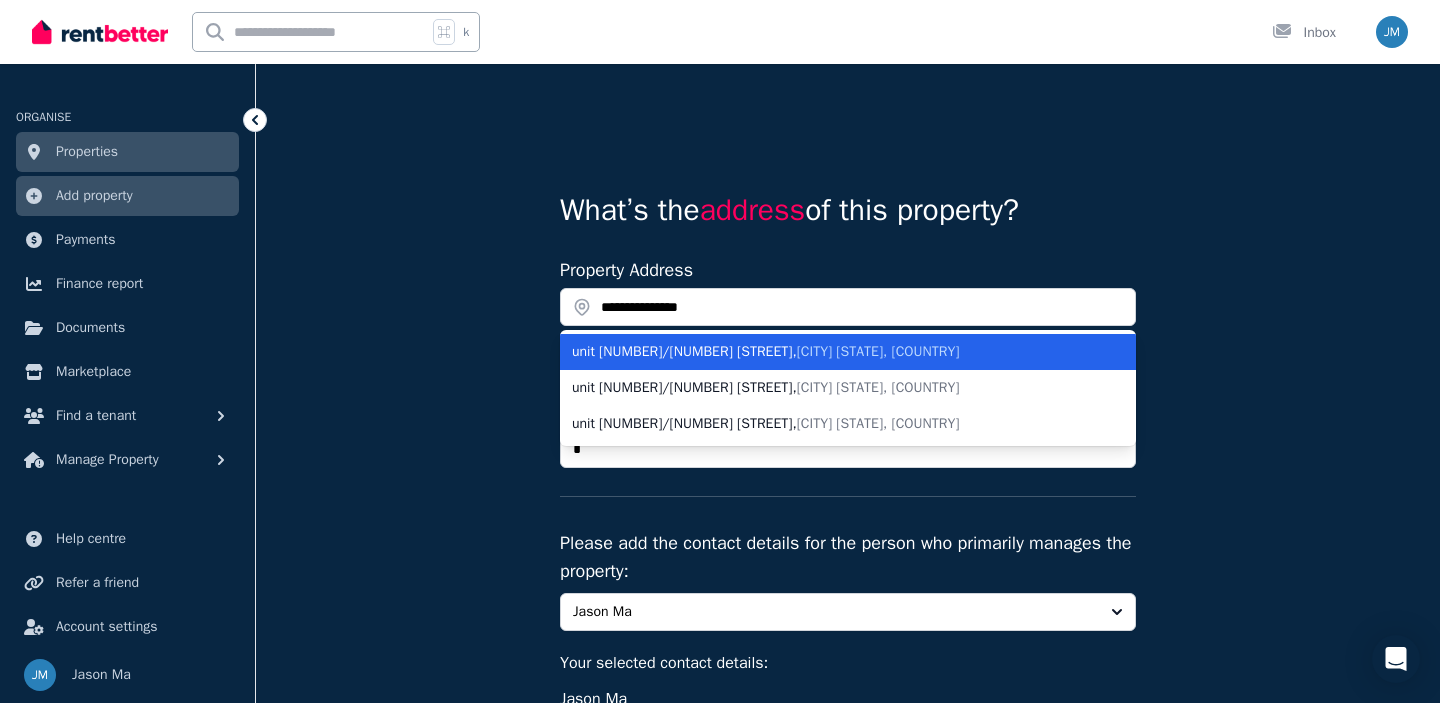 click on "unit [NUMBER]/[NUMBER] [STREET] ,  [CITY] [STATE], [COUNTRY]" at bounding box center [836, 352] 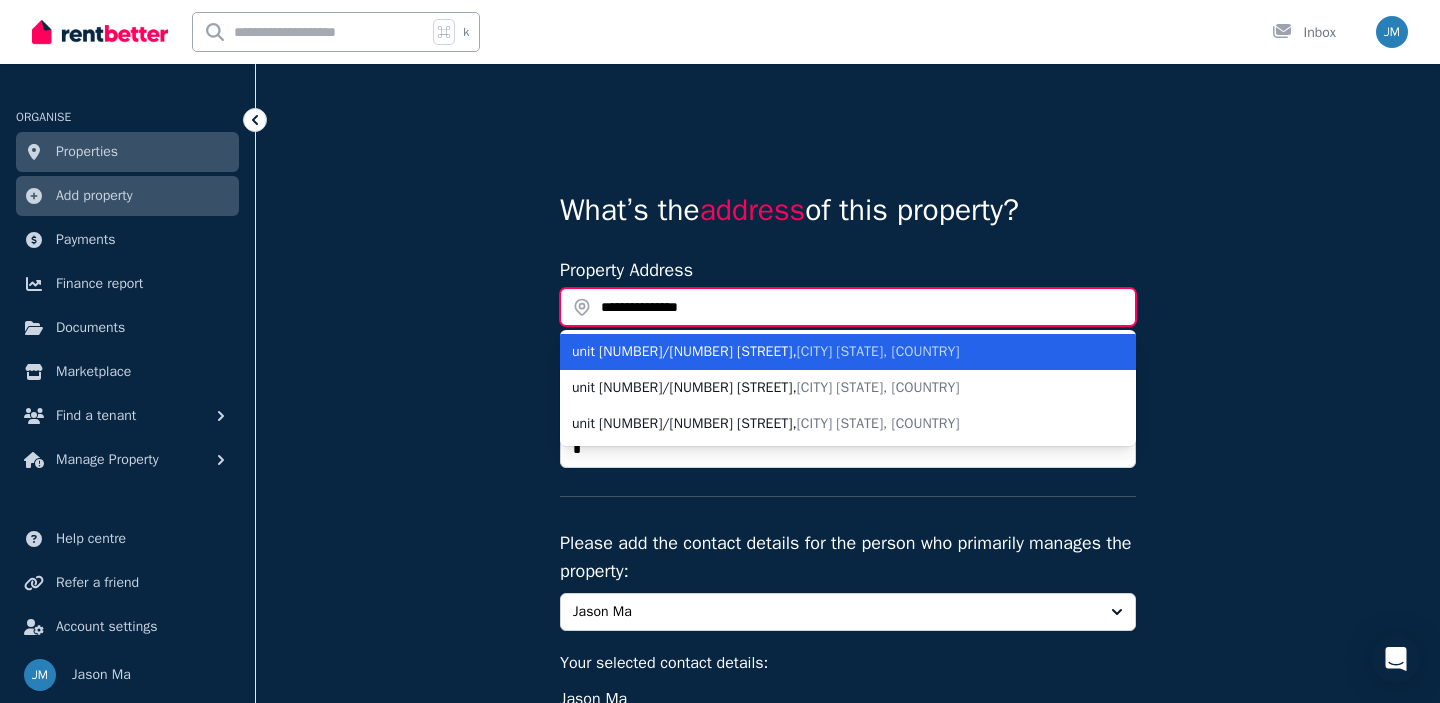 type on "**********" 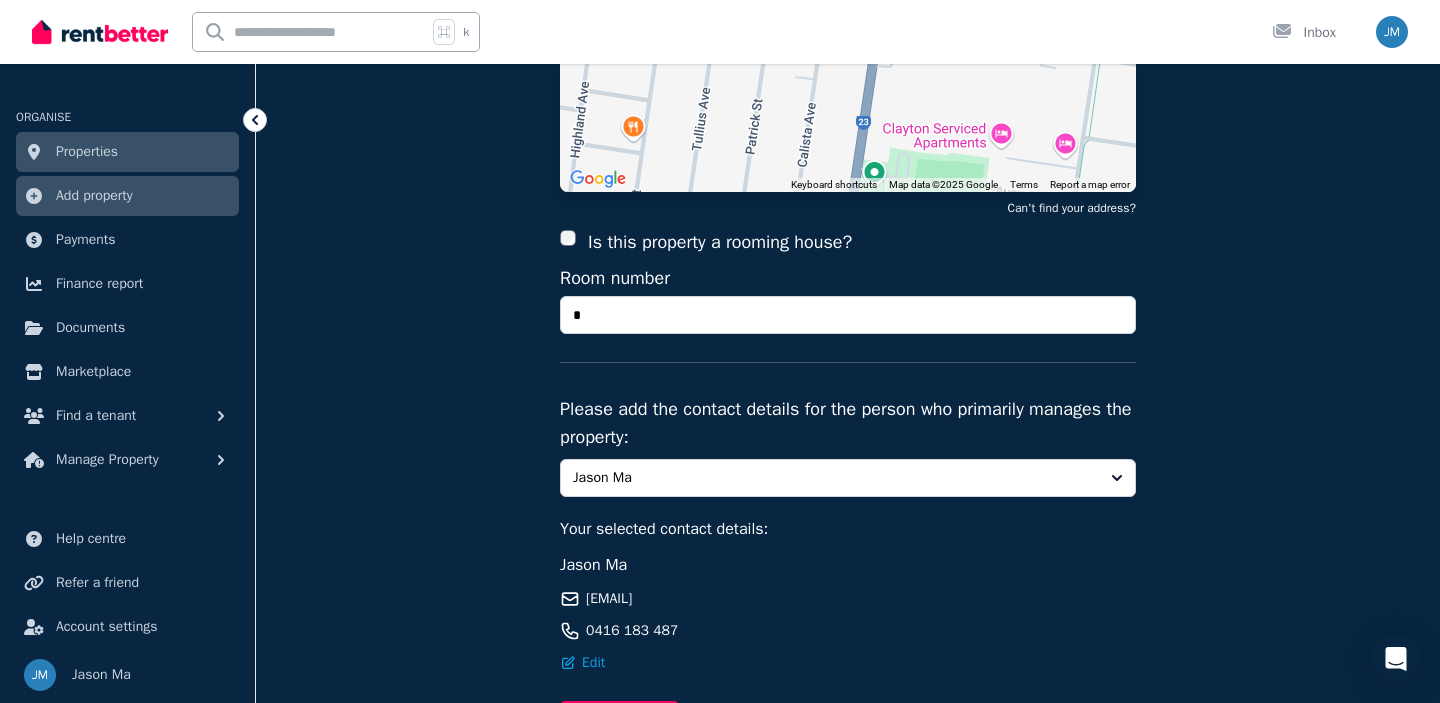 scroll, scrollTop: 403, scrollLeft: 0, axis: vertical 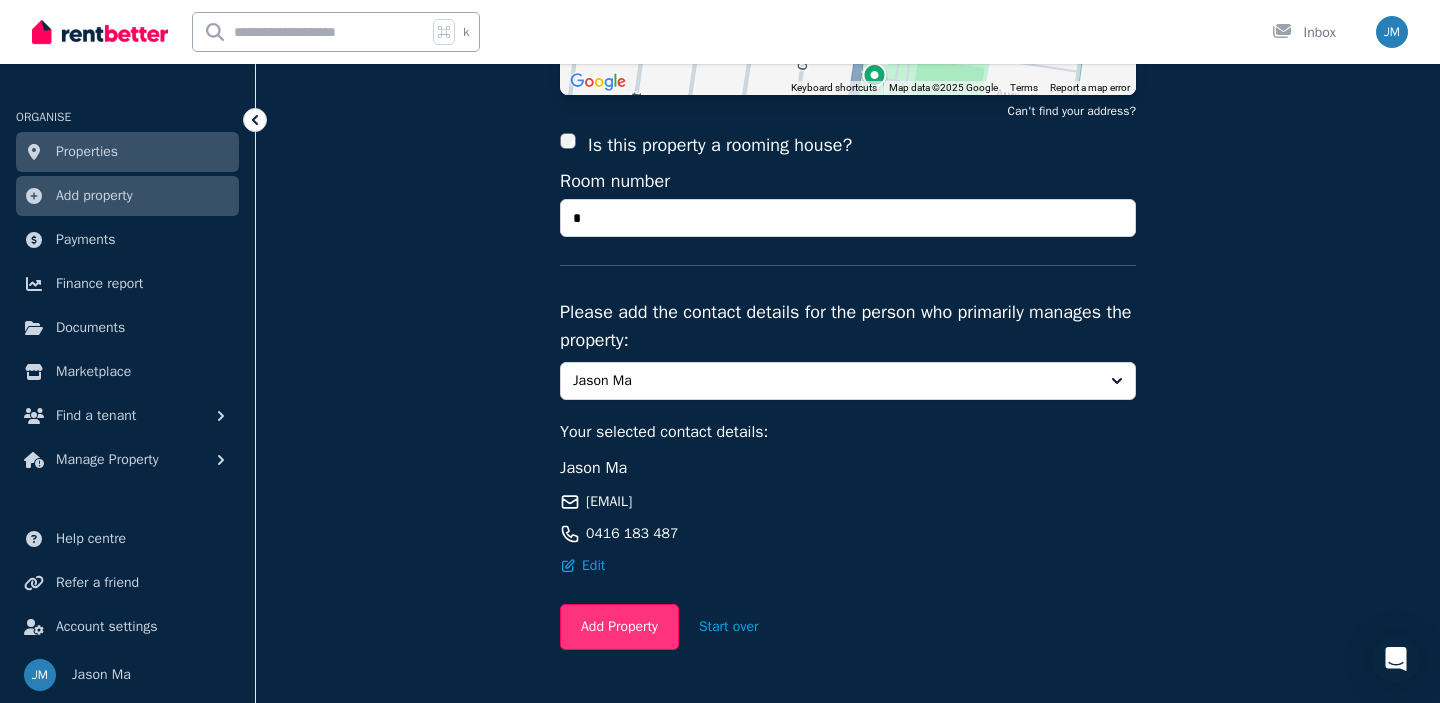 click on "Add Property" at bounding box center (619, 627) 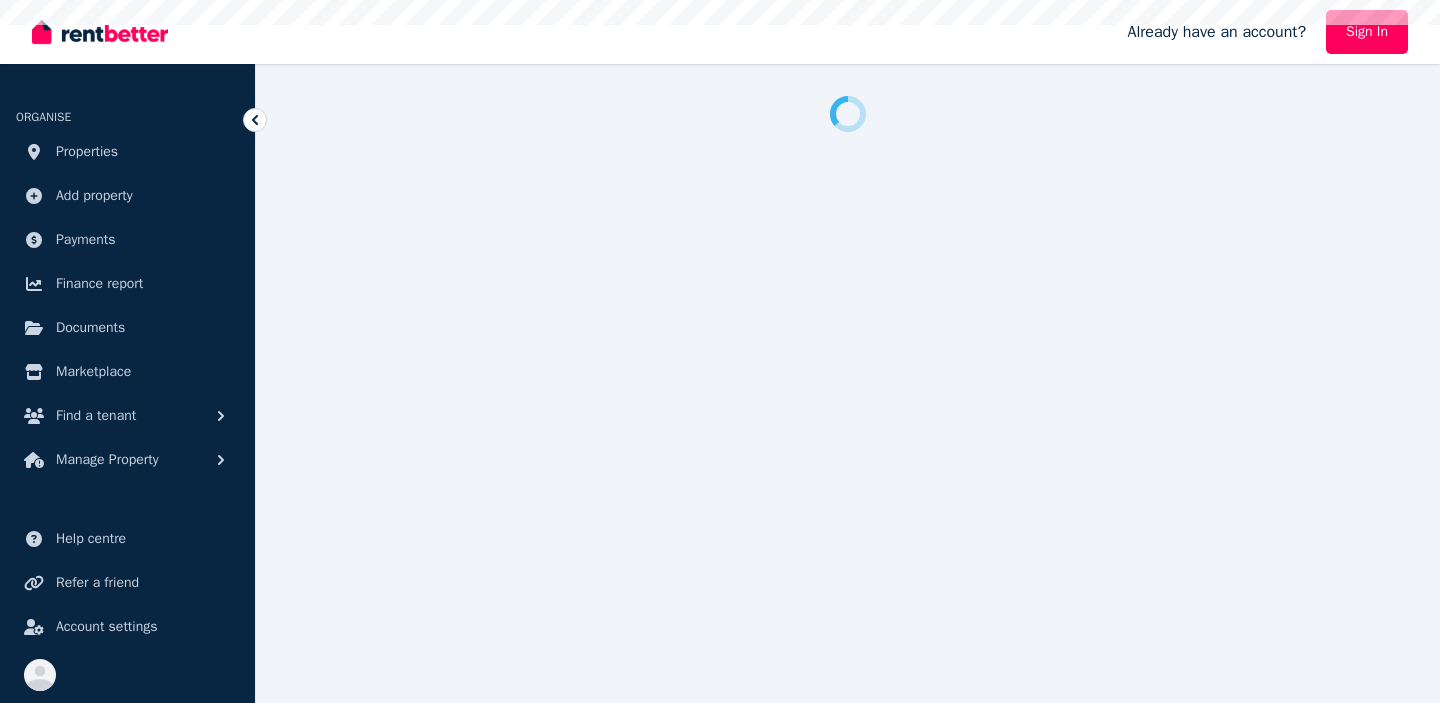 scroll, scrollTop: 0, scrollLeft: 0, axis: both 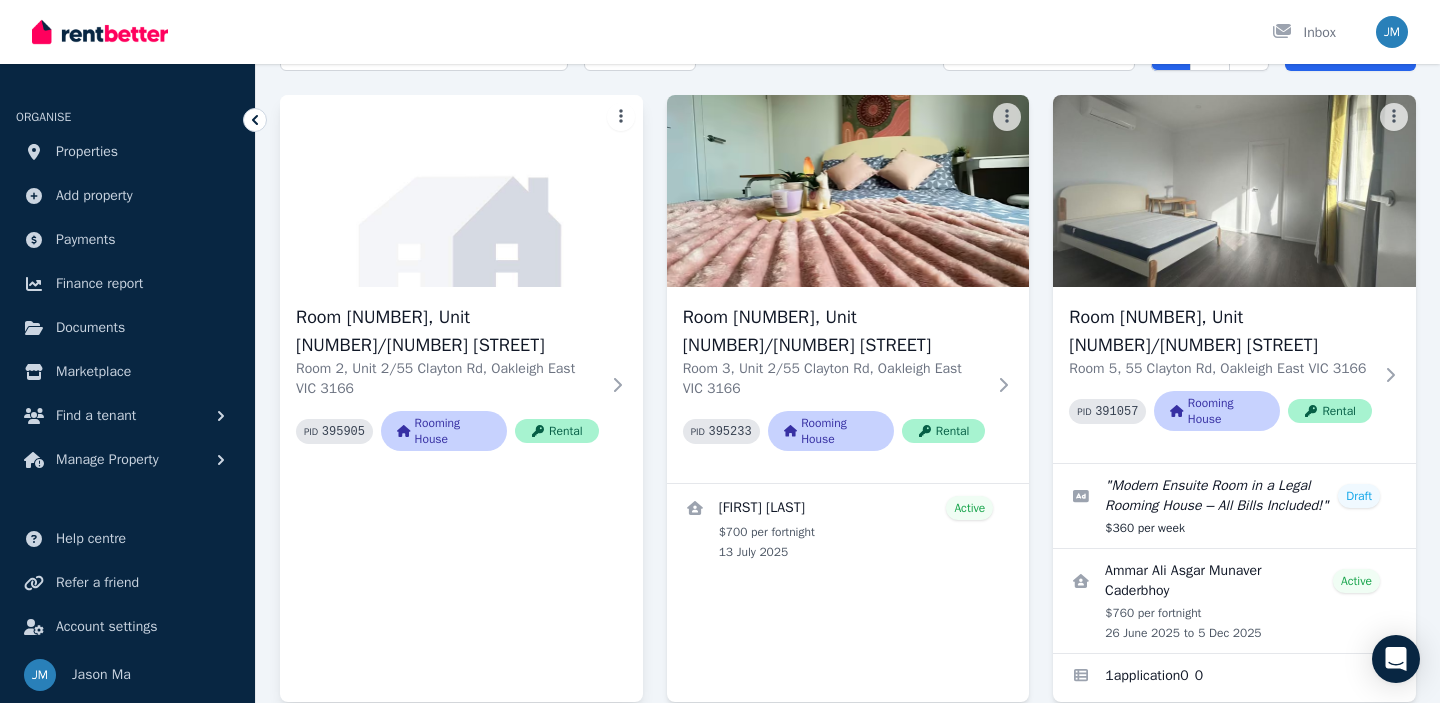 click on "Open main menu Inbox Open user menu ORGANISE Properties Add property Payments Finance report Documents Marketplace Find a tenant Manage Property Help centre Refer a friend Account settings Your profile Jason Ma Home Properties Help Search properties Filter Name (A-Z) Add Property Room 2, Unit 2/55 Clayton Rd Room 2, Unit 2/55 Clayton Rd, Oakleigh East VIC 3166 PID   395905 Rooming House Rental Room 3, Unit 2/55 Clayton Rd Room 3, Unit 2/55 Clayton Rd, Oakleigh East VIC 3166 PID   395233 Rooming House Rental Mandira Iddamalgodage Active $700 per fortnight 13 July 2025 Room 5, Unit 1/55 Clayton Rd Room 5, 55 Clayton Rd, Oakleigh East VIC 3166 PID   391057 Rooming House Rental " Modern Ensuite Room in a Legal Rooming House – All Bills Included! " Draft $360 per week Ammar Ali Asgar Munaver Caderbhoy Active $760 per fortnight 26 June 2025 to 5 Dec 2025 1  application 0 0 Room 8, Unit 2/55 Clayton Rd Room 8, Unit 2/55 Clayton Rd, Oakleigh East VIC 3166 PID   395380 Rooming House Rental ZHENGAN LU Locked to" at bounding box center (720, 230) 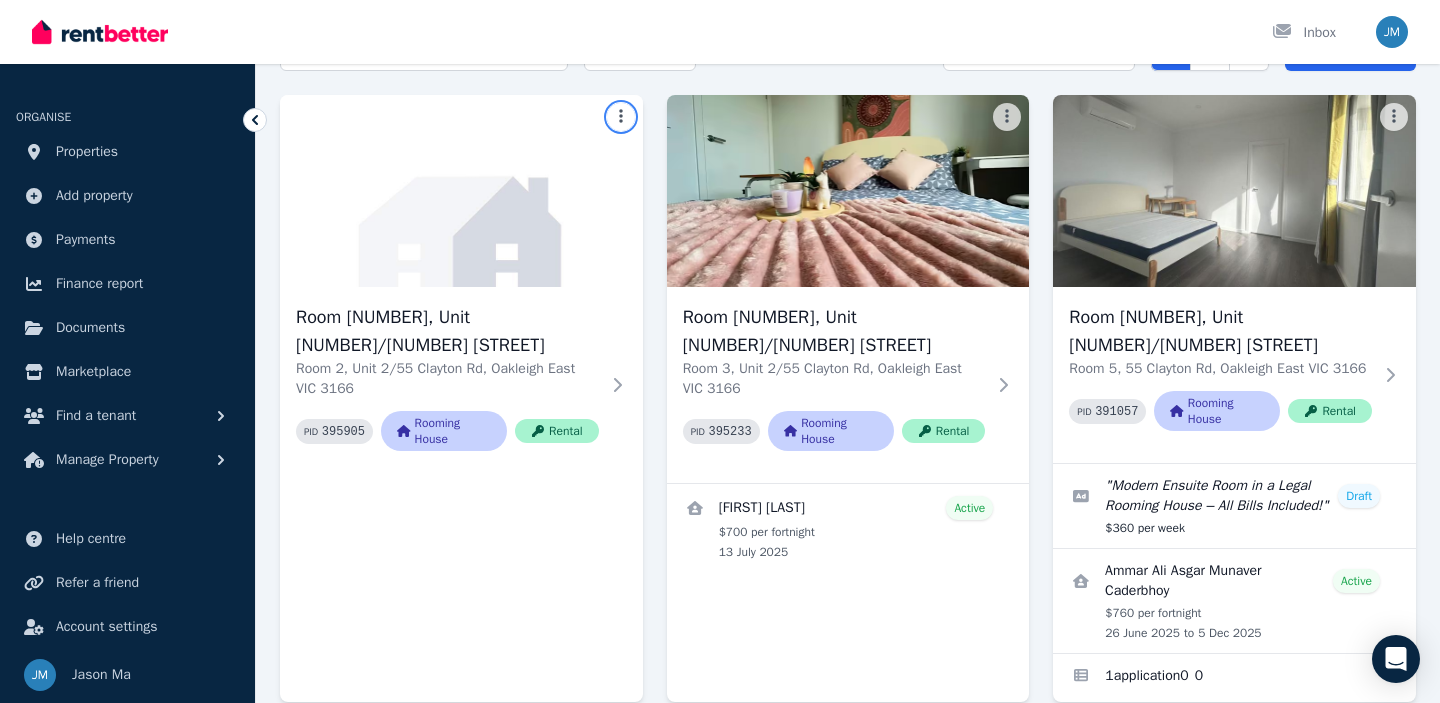 click on "Open main menu Inbox Open user menu ORGANISE Properties Add property Payments Finance report Documents Marketplace Find a tenant Manage Property Help centre Refer a friend Account settings Your profile Jason Ma Home Properties Help Search properties Filter Name (A-Z) Add Property Room 2, Unit 2/55 Clayton Rd Room 2, Unit 2/55 Clayton Rd, Oakleigh East VIC 3166 PID   395905 Rooming House Rental Room 3, Unit 2/55 Clayton Rd Room 3, Unit 2/55 Clayton Rd, Oakleigh East VIC 3166 PID   395233 Rooming House Rental Mandira Iddamalgodage Active $700 per fortnight 13 July 2025 Room 5, Unit 1/55 Clayton Rd Room 5, 55 Clayton Rd, Oakleigh East VIC 3166 PID   391057 Rooming House Rental " Modern Ensuite Room in a Legal Rooming House – All Bills Included! " Draft $360 per week Ammar Ali Asgar Munaver Caderbhoy Active $760 per fortnight 26 June 2025 to 5 Dec 2025 1  application 0 0 Room 8, Unit 2/55 Clayton Rd Room 8, Unit 2/55 Clayton Rd, Oakleigh East VIC 3166 PID   395380 Rooming House Rental ZHENGAN LU Locked to" at bounding box center (720, 230) 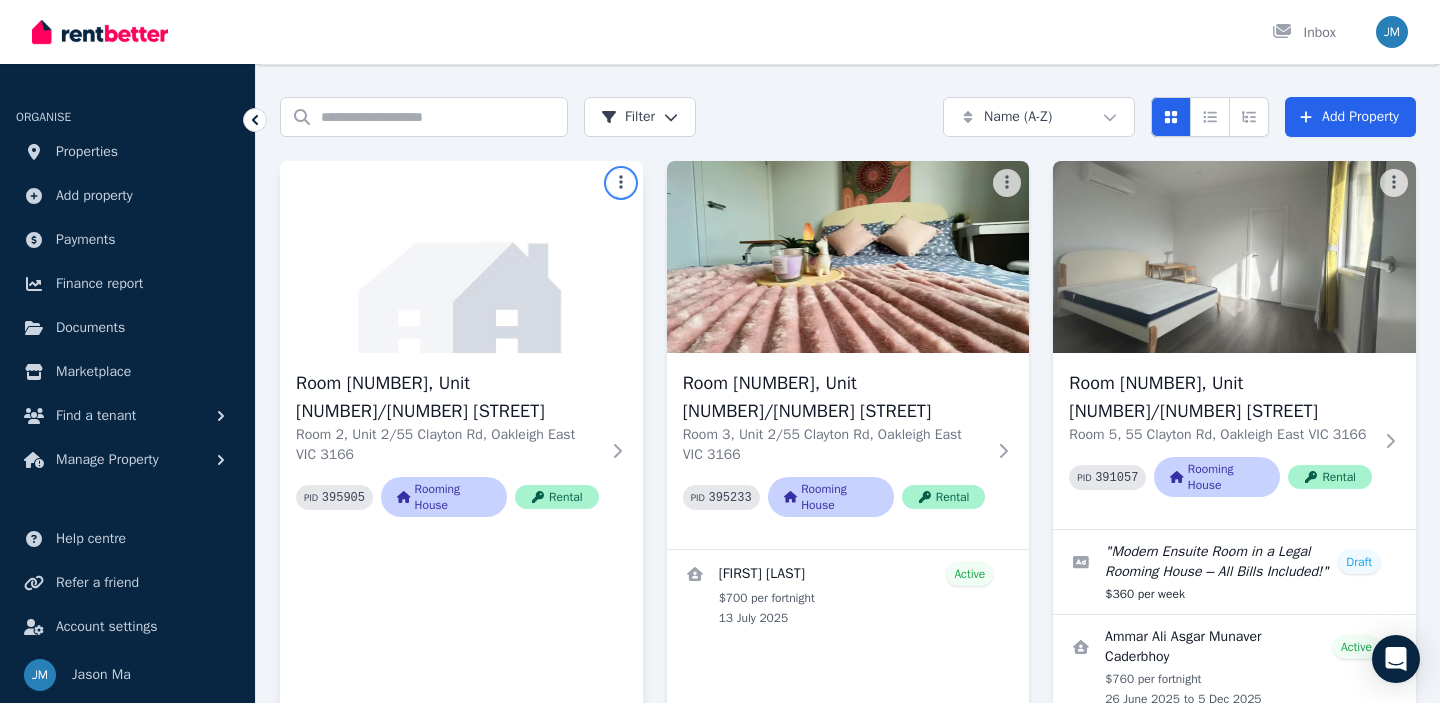 scroll, scrollTop: 44, scrollLeft: 0, axis: vertical 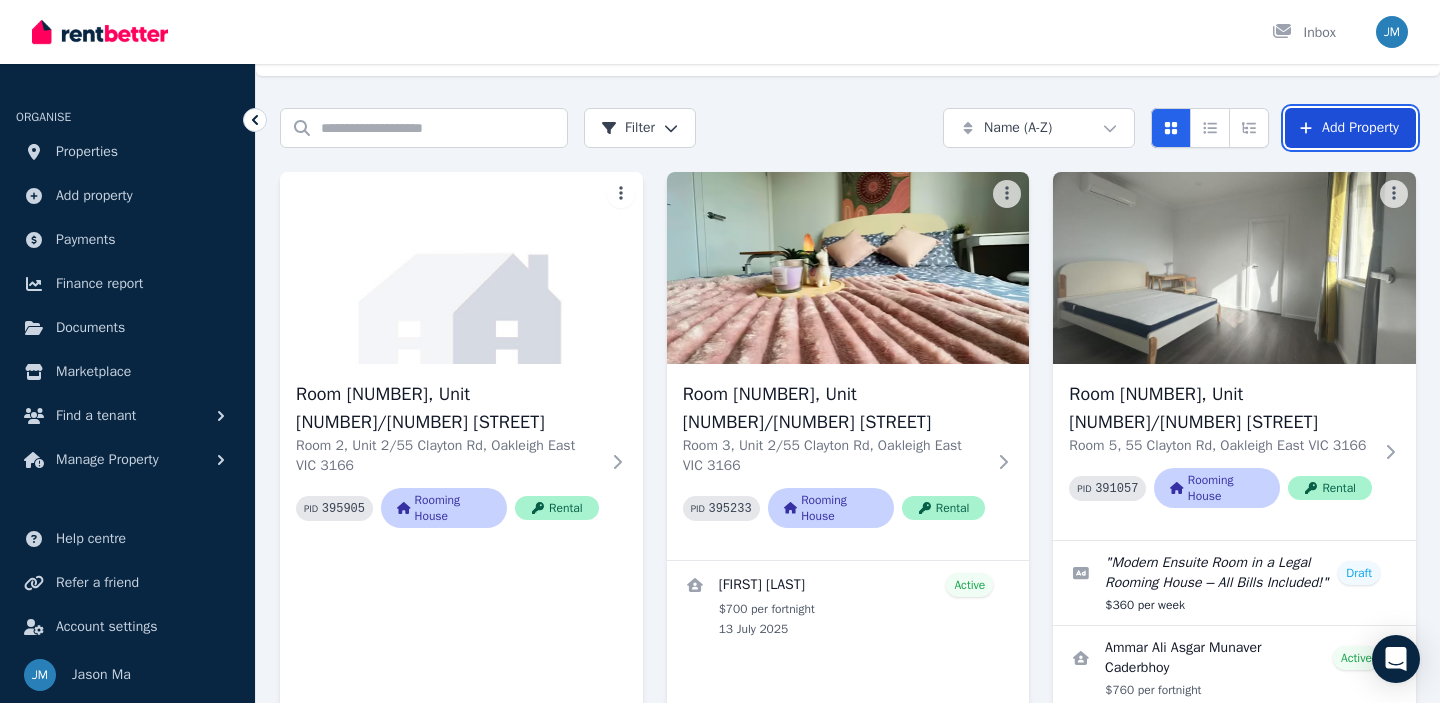 click on "Add Property" at bounding box center (1350, 128) 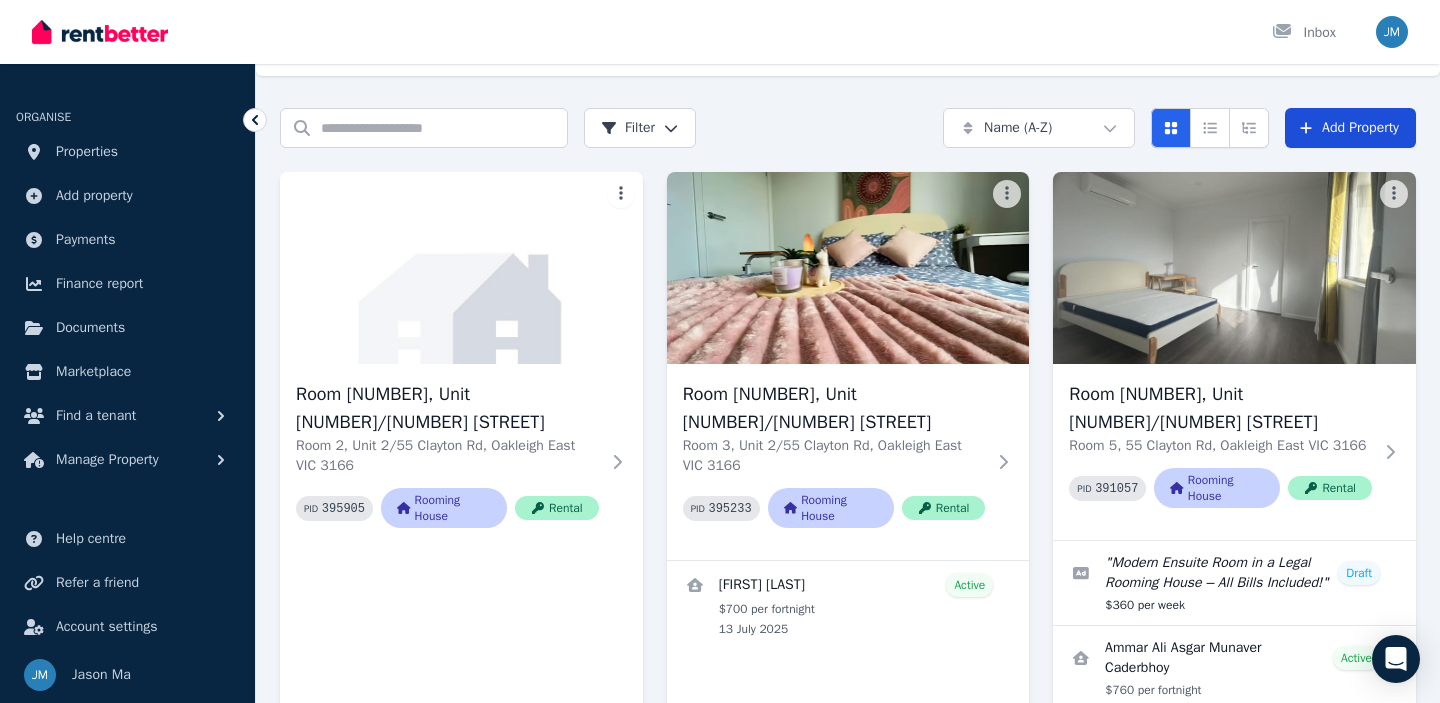 scroll, scrollTop: 0, scrollLeft: 0, axis: both 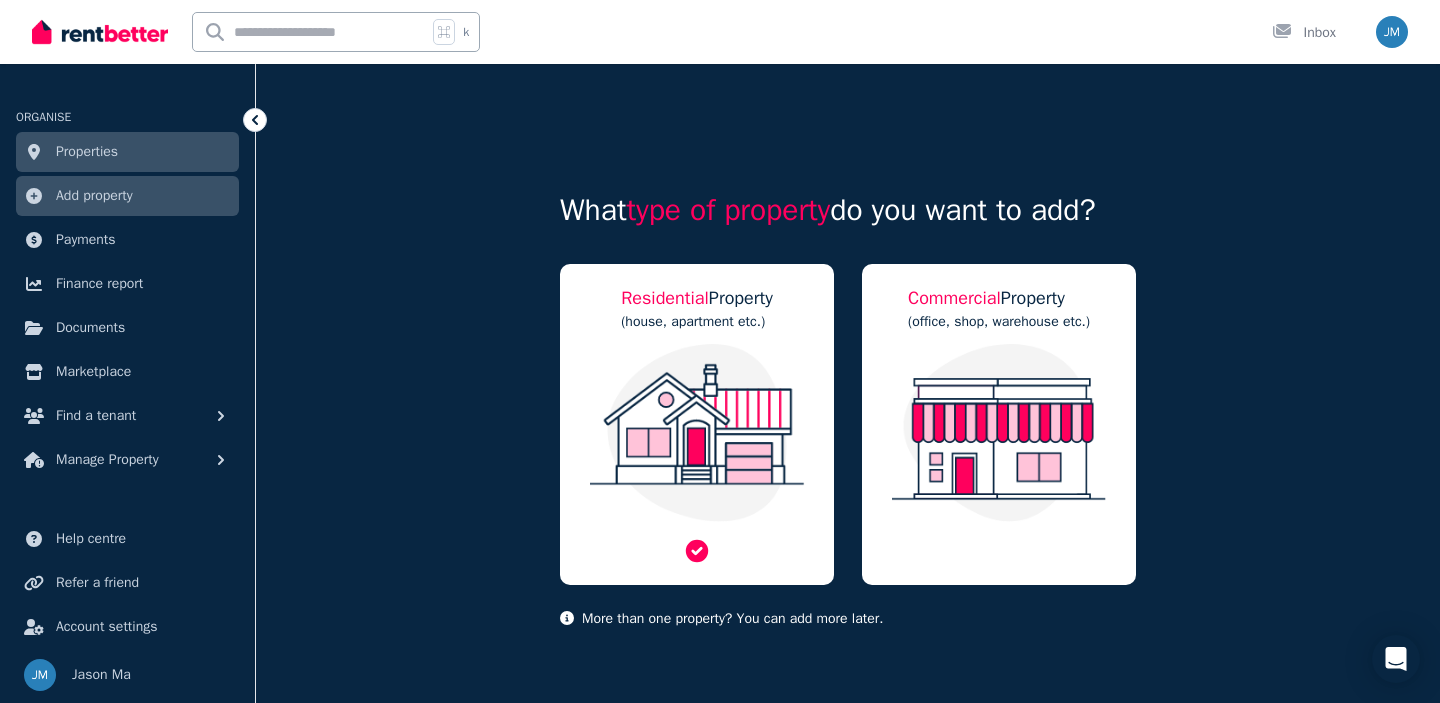 click on "(house, apartment etc.)" at bounding box center (697, 322) 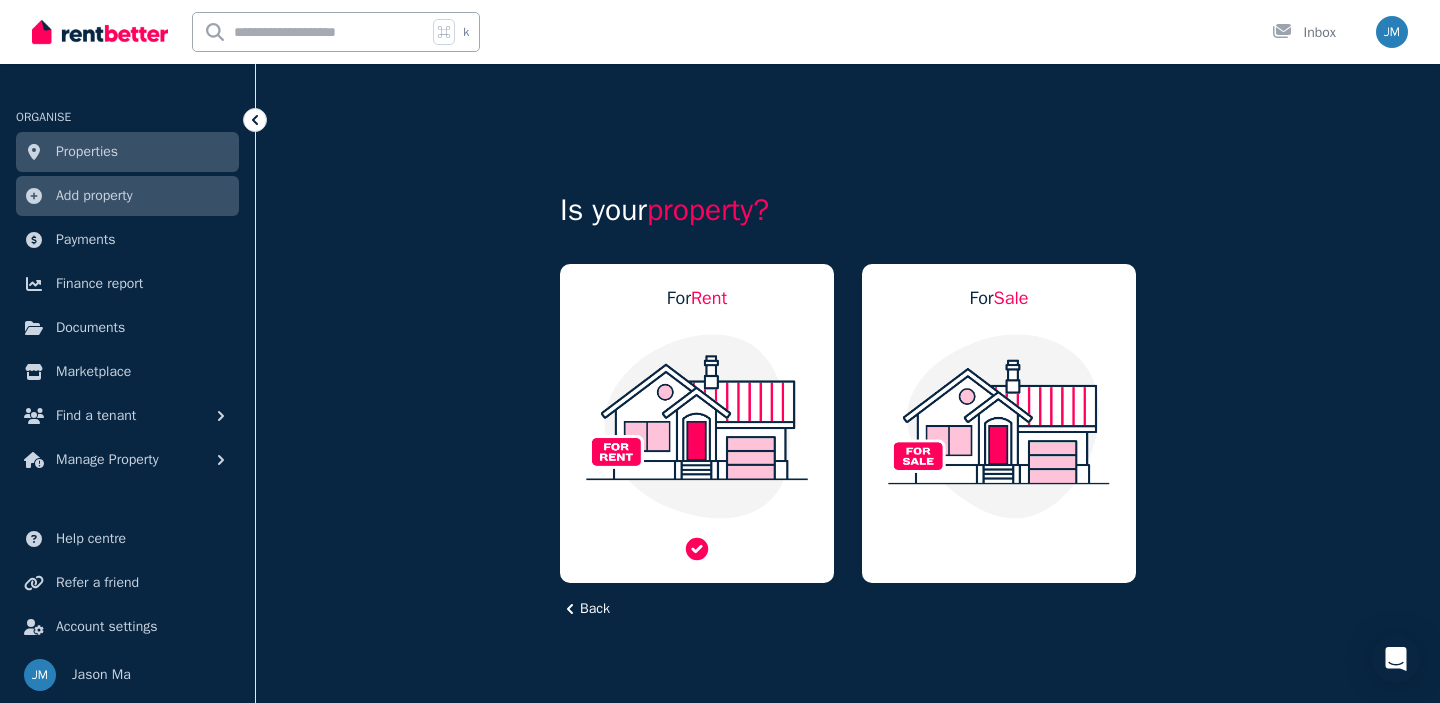 click at bounding box center (697, 426) 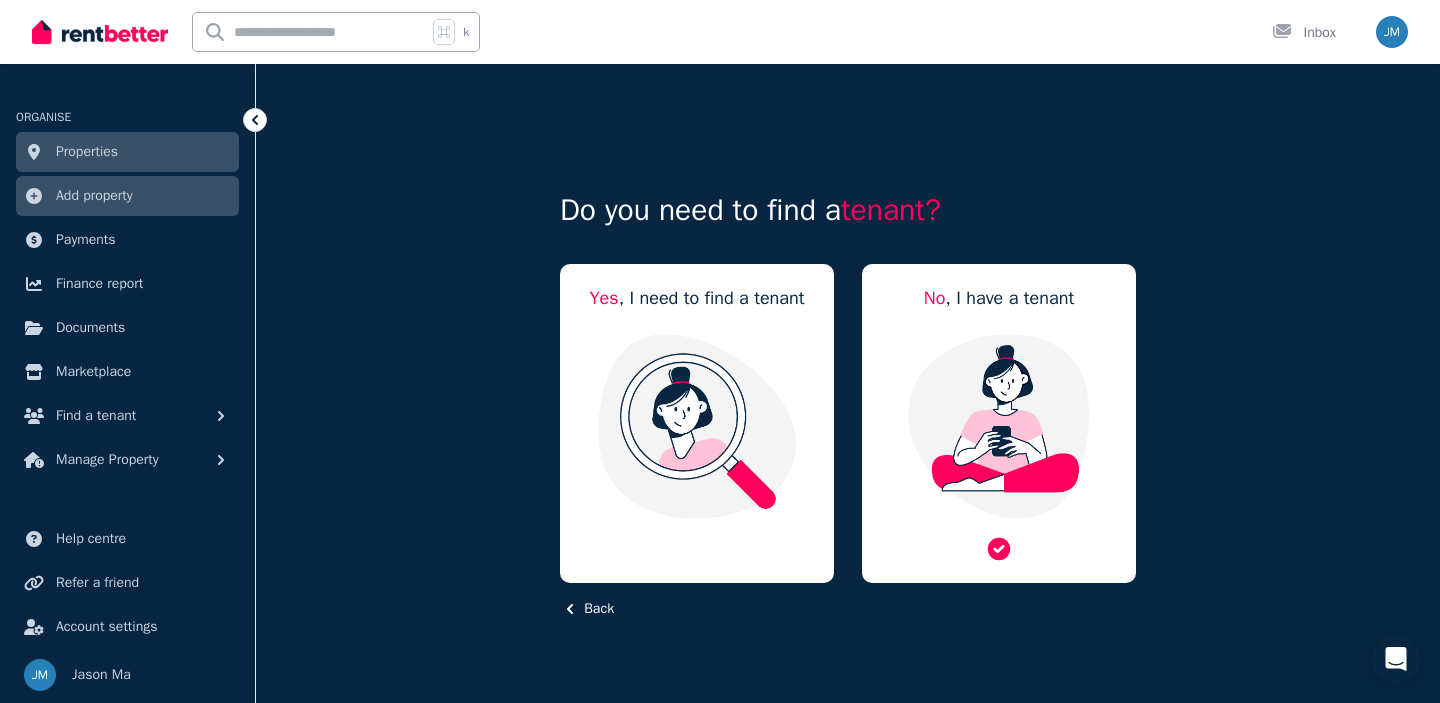 click at bounding box center [999, 426] 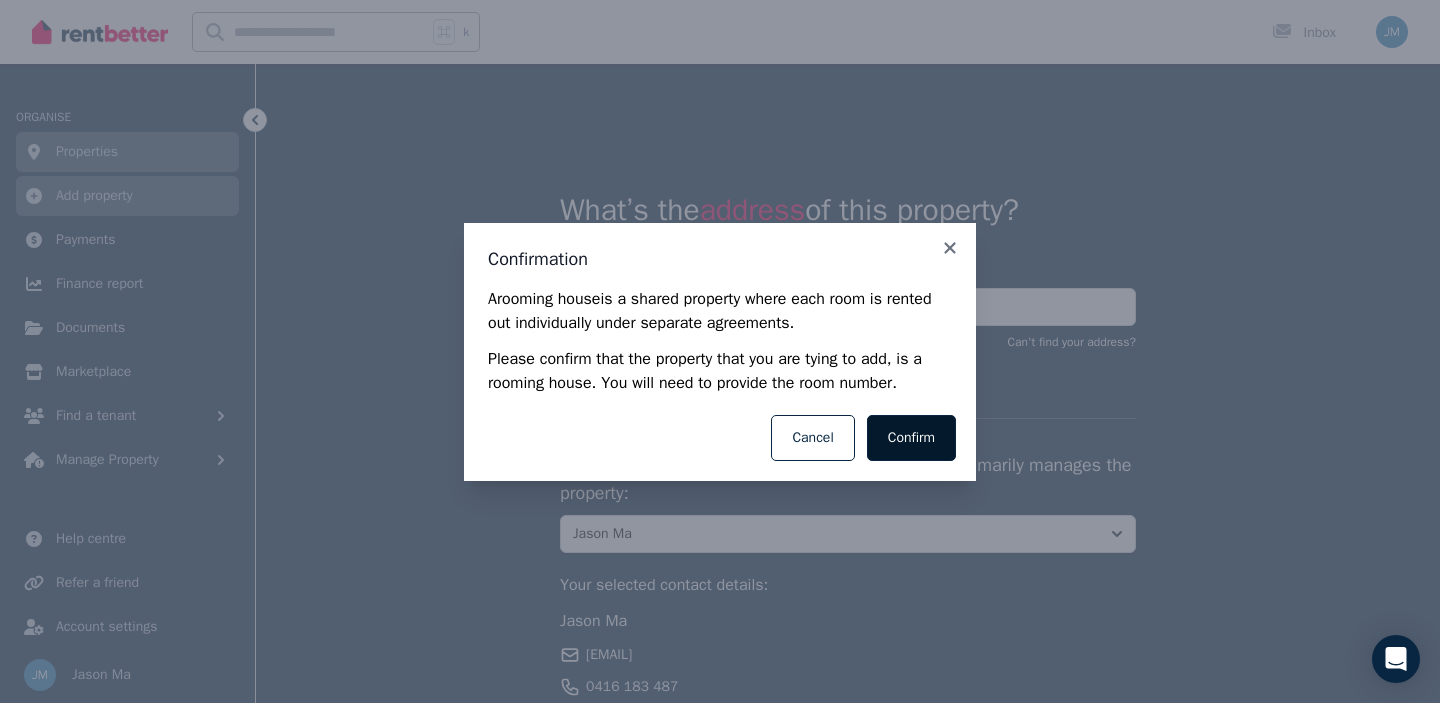 click on "Confirm" at bounding box center (911, 438) 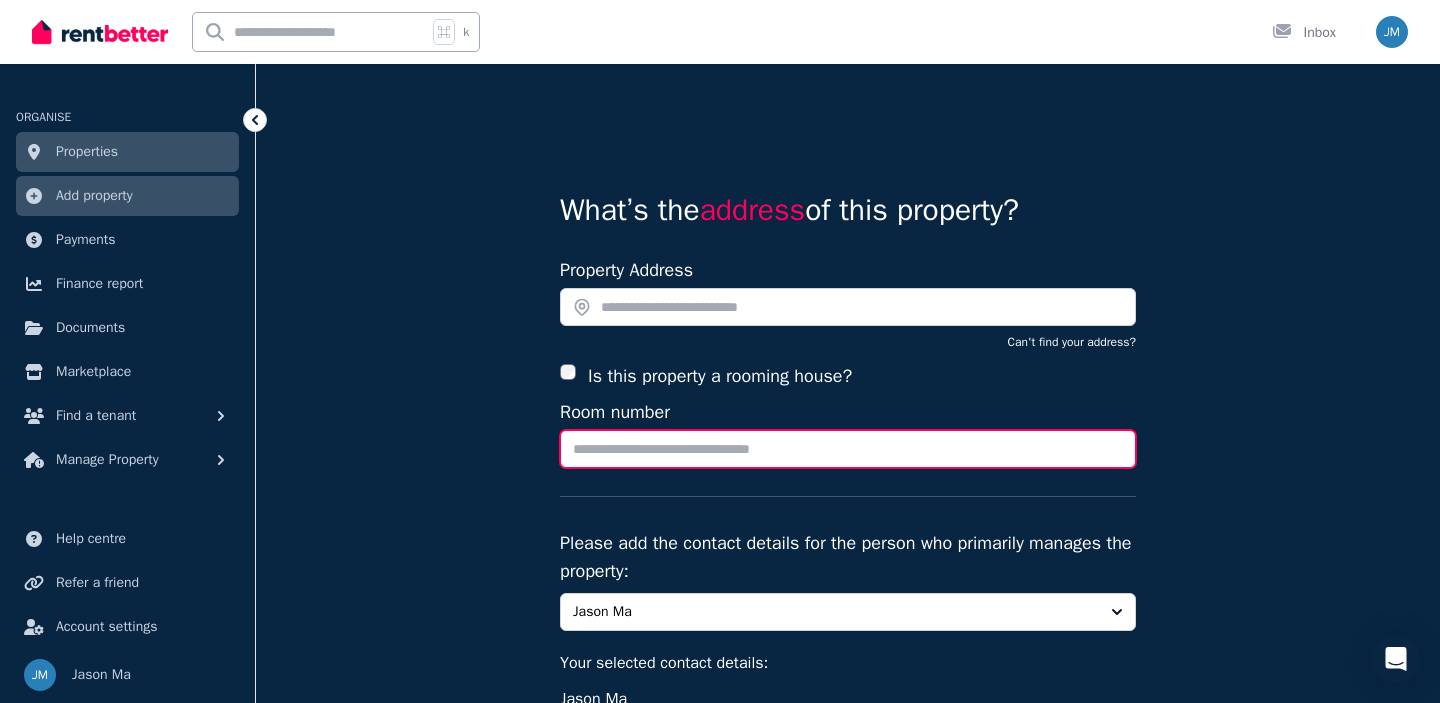 click on "Room number" at bounding box center (848, 449) 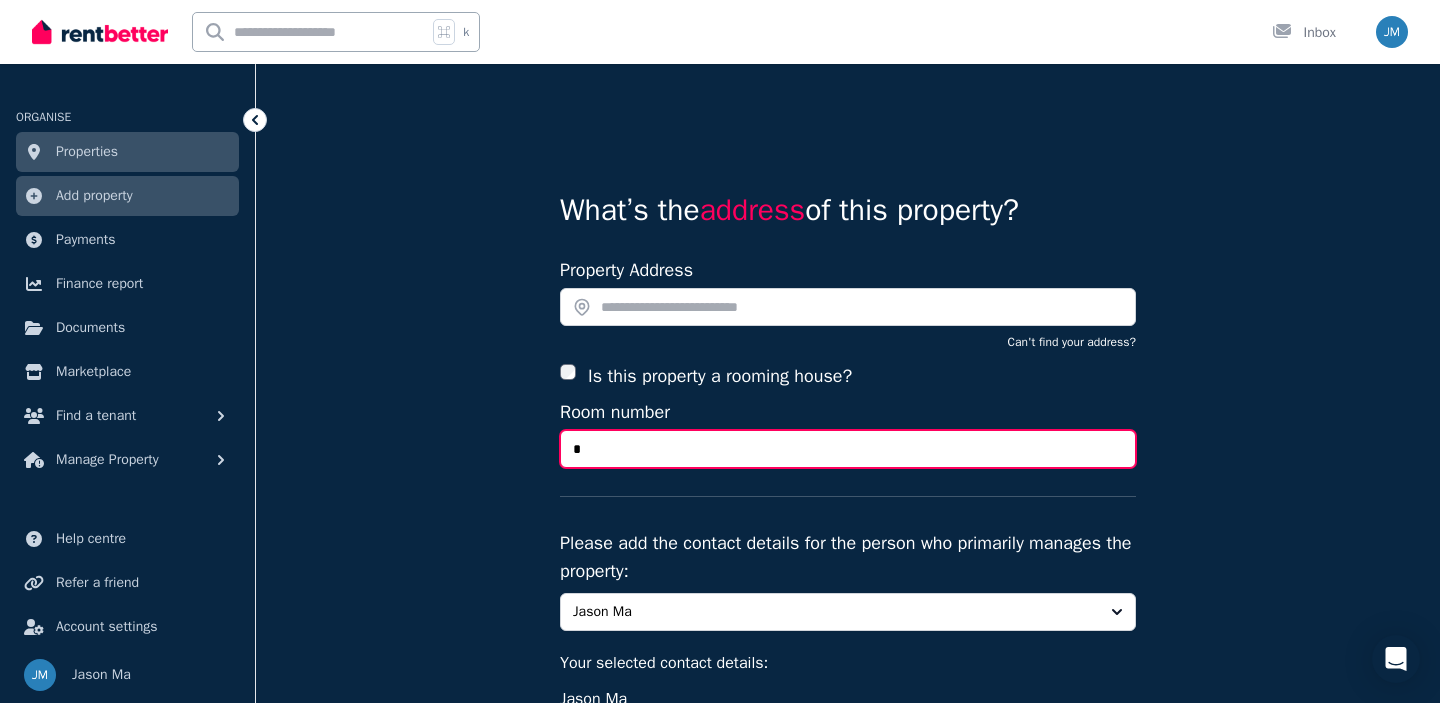 type on "*" 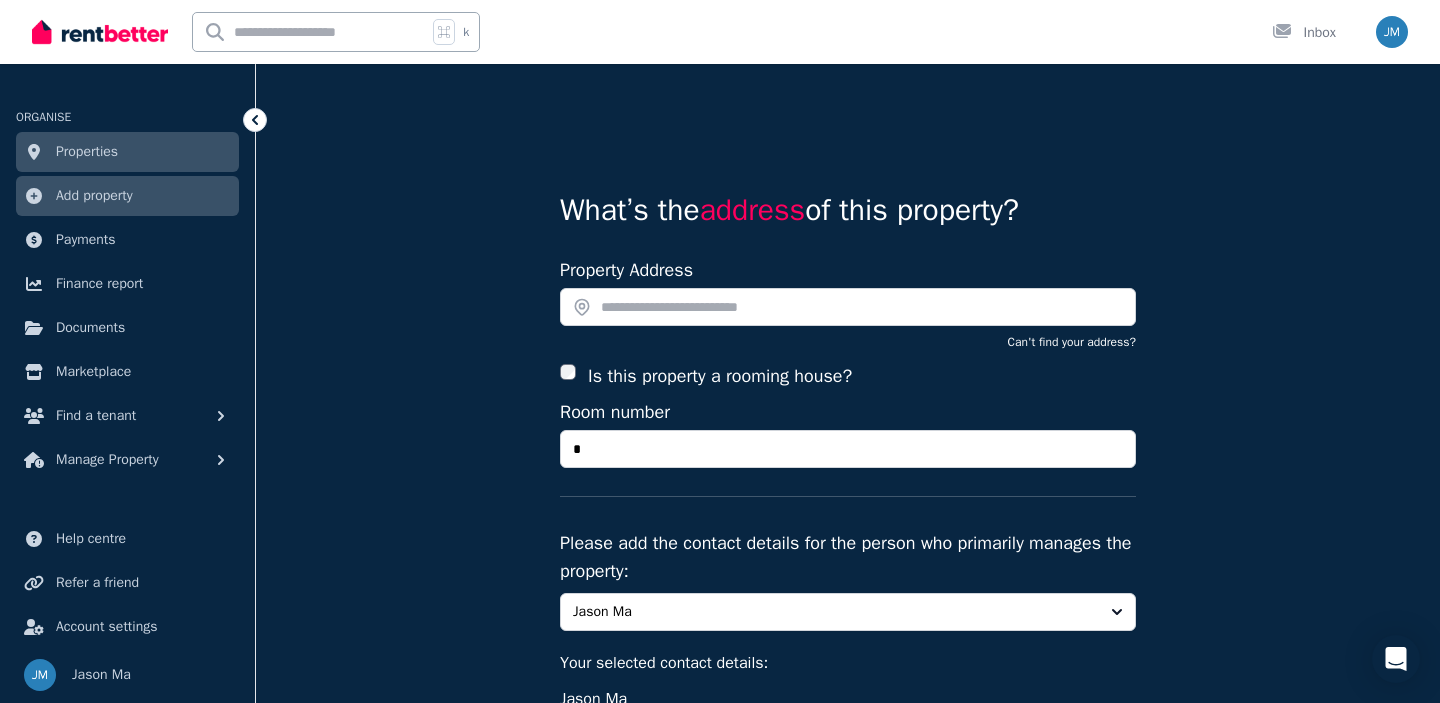 click 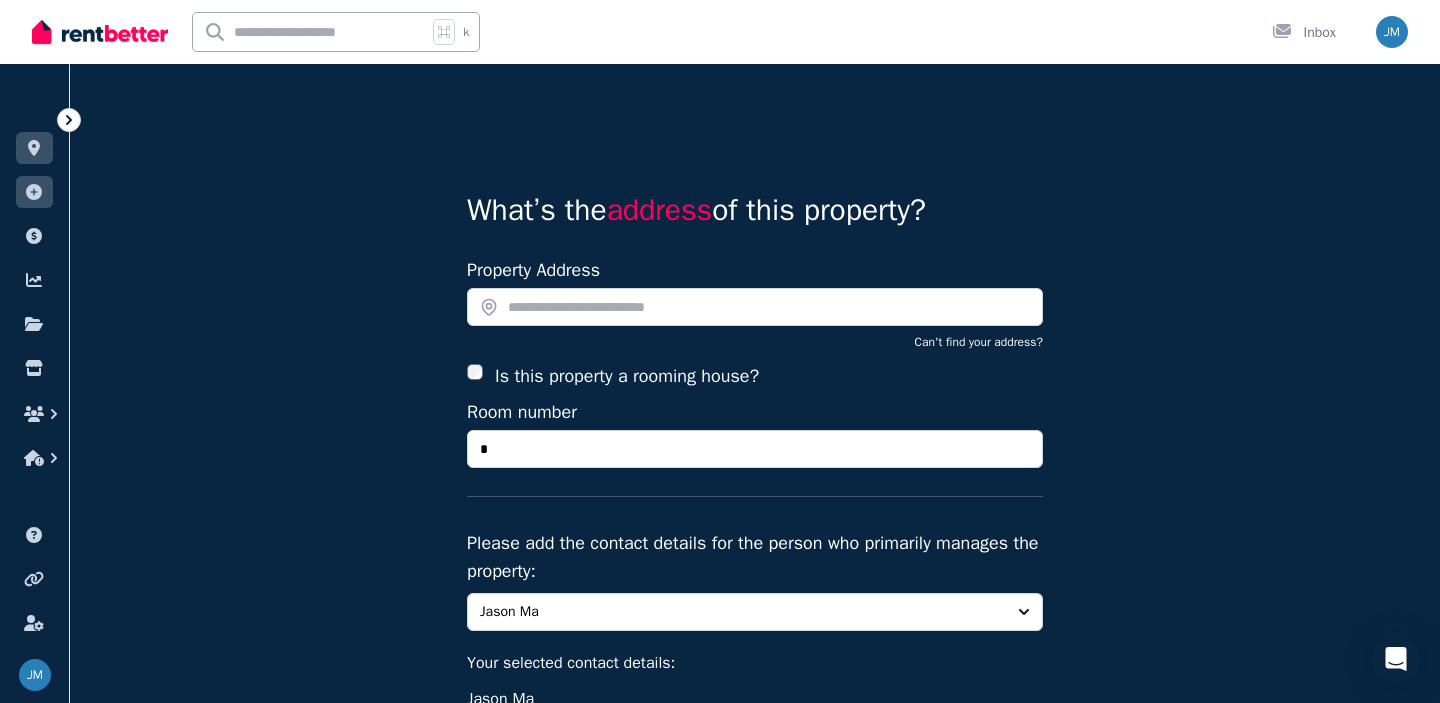 click 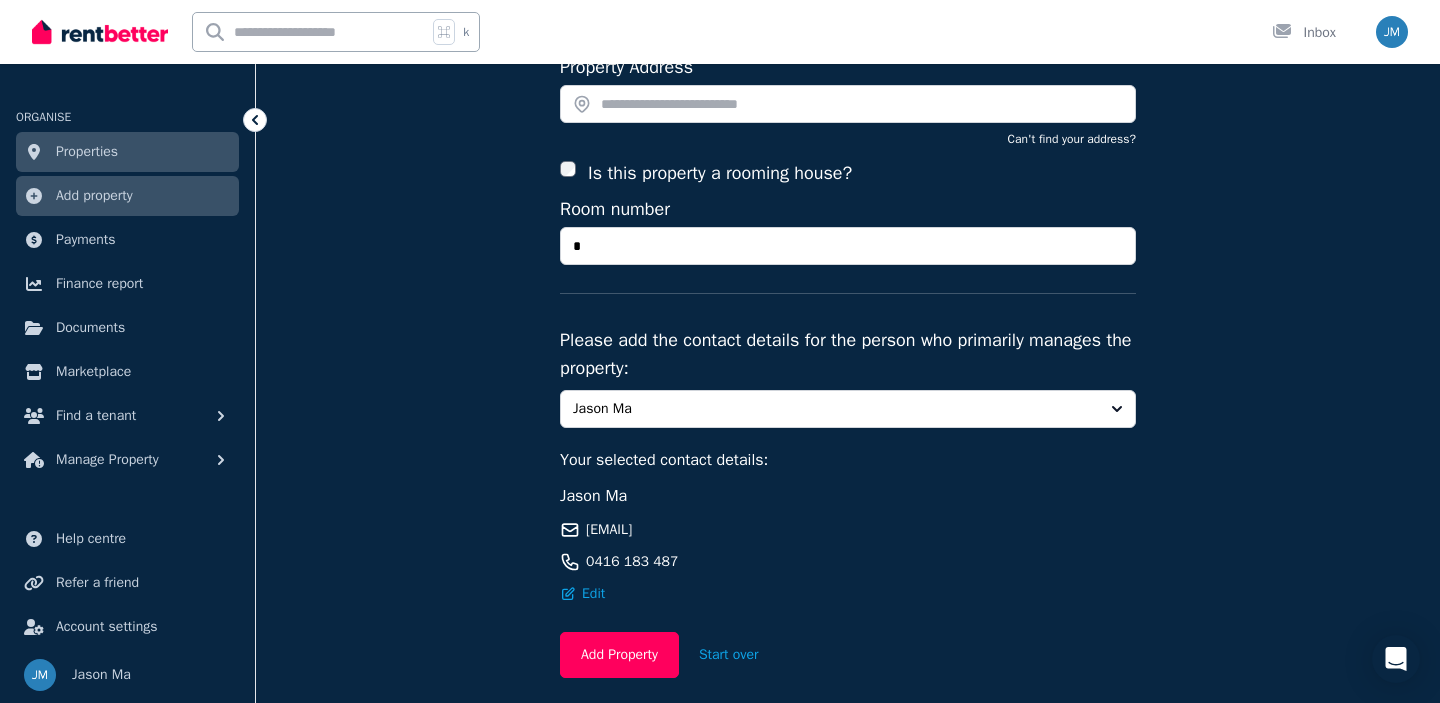 scroll, scrollTop: 290, scrollLeft: 0, axis: vertical 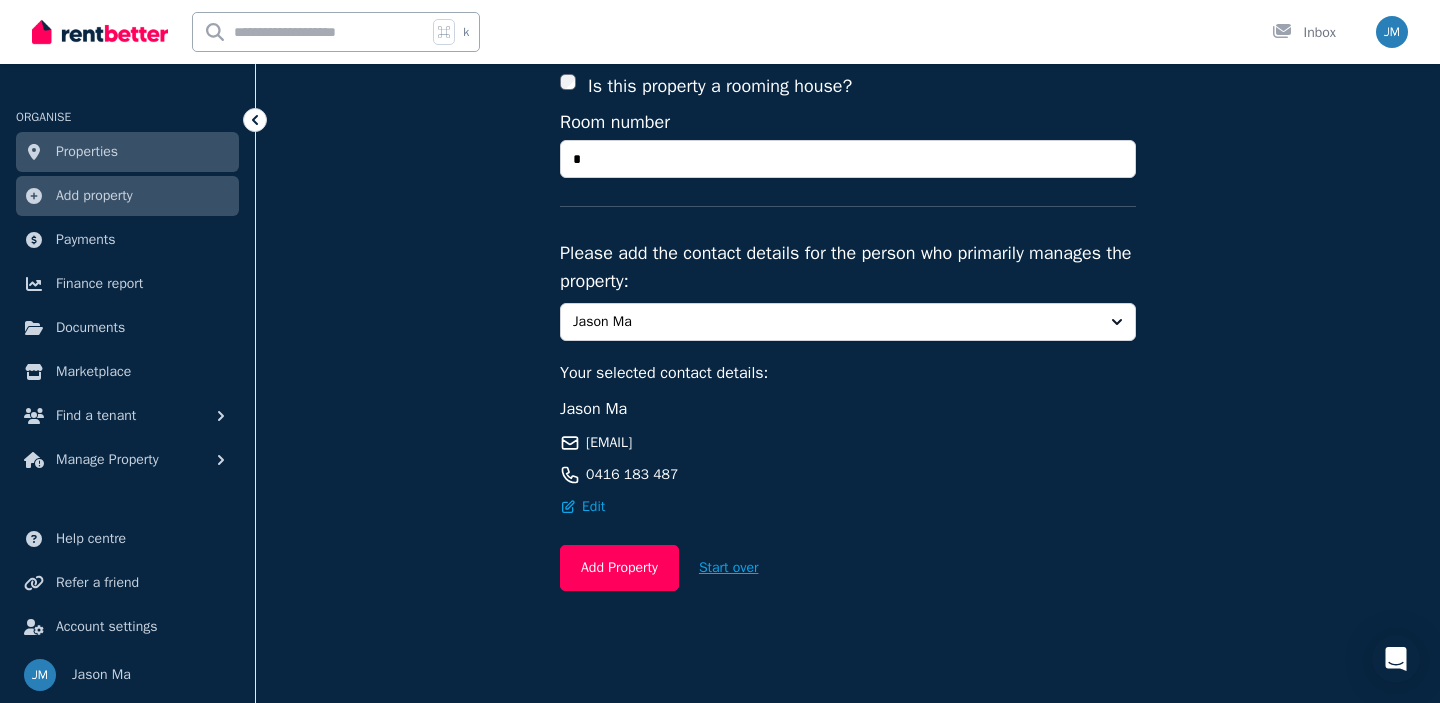 click on "Start over" at bounding box center [729, 568] 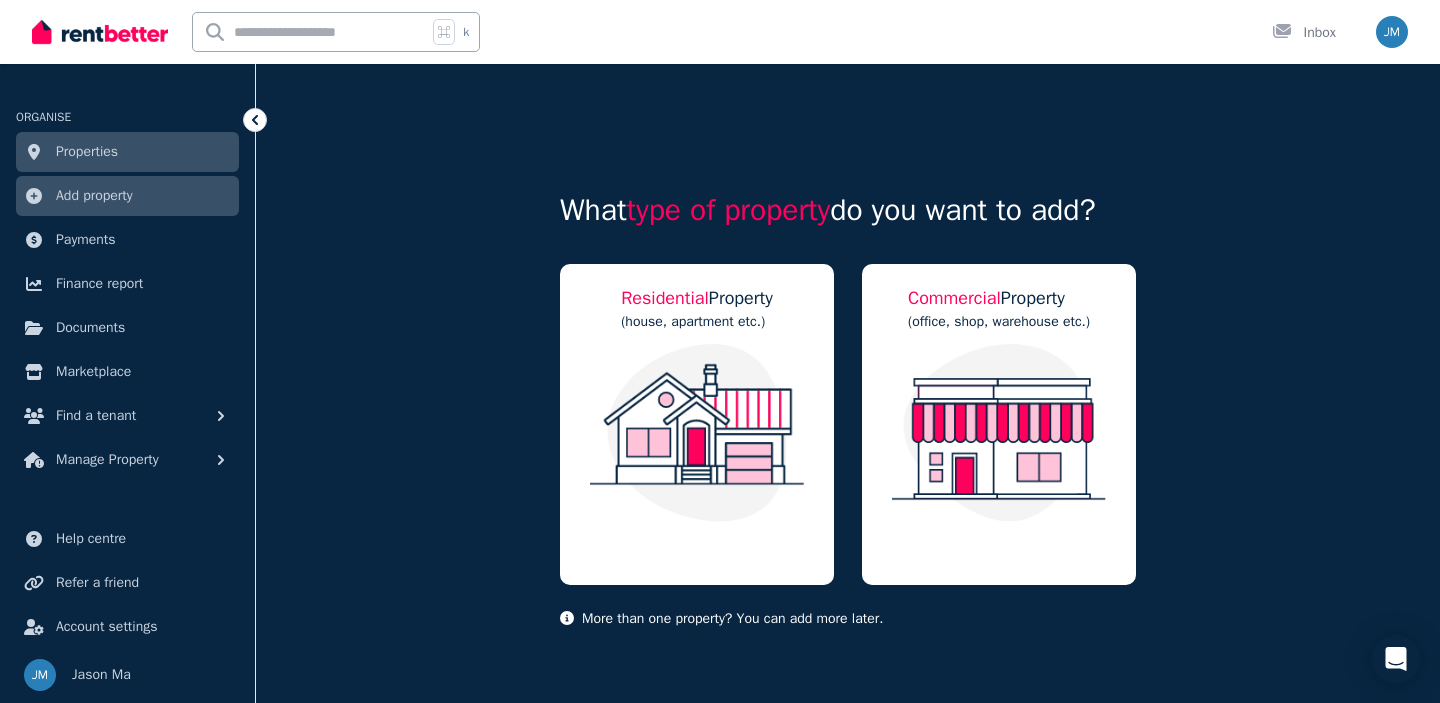 click on "Properties" at bounding box center (127, 152) 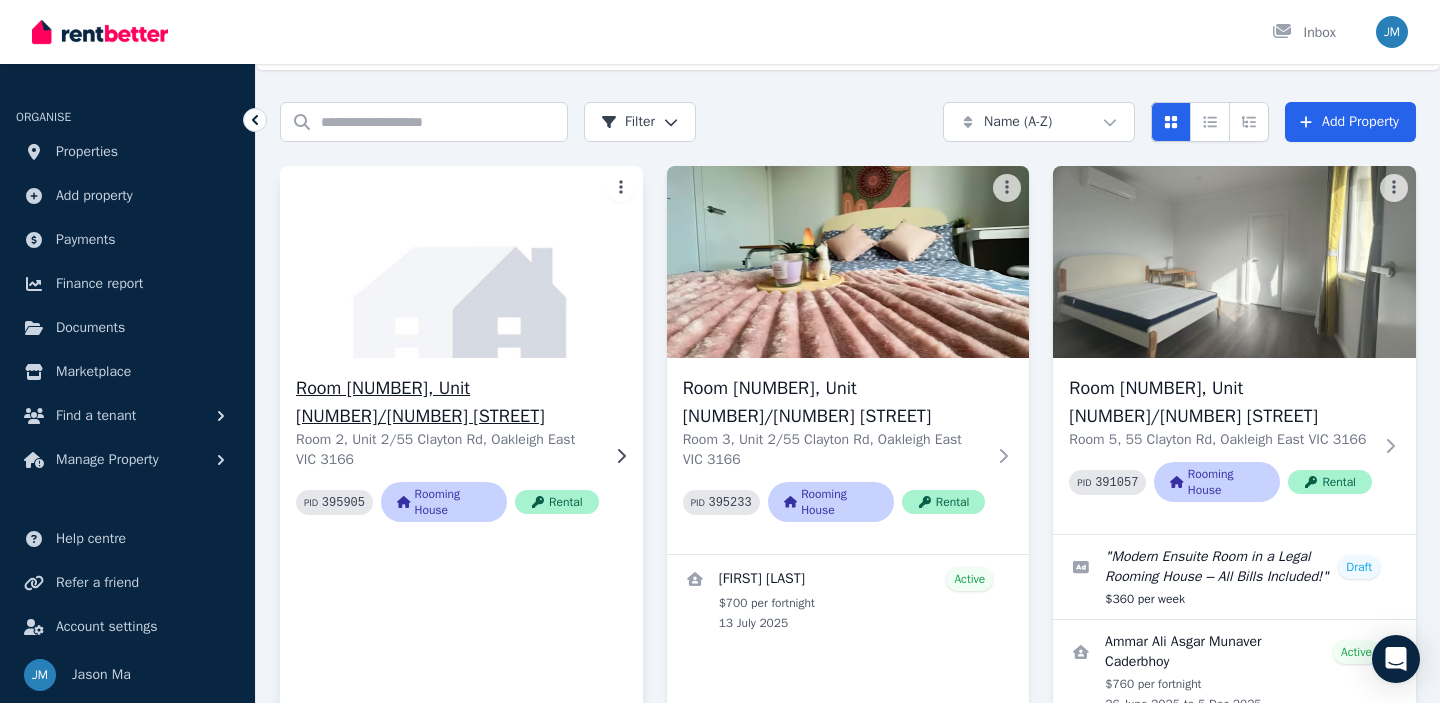 scroll, scrollTop: 52, scrollLeft: 0, axis: vertical 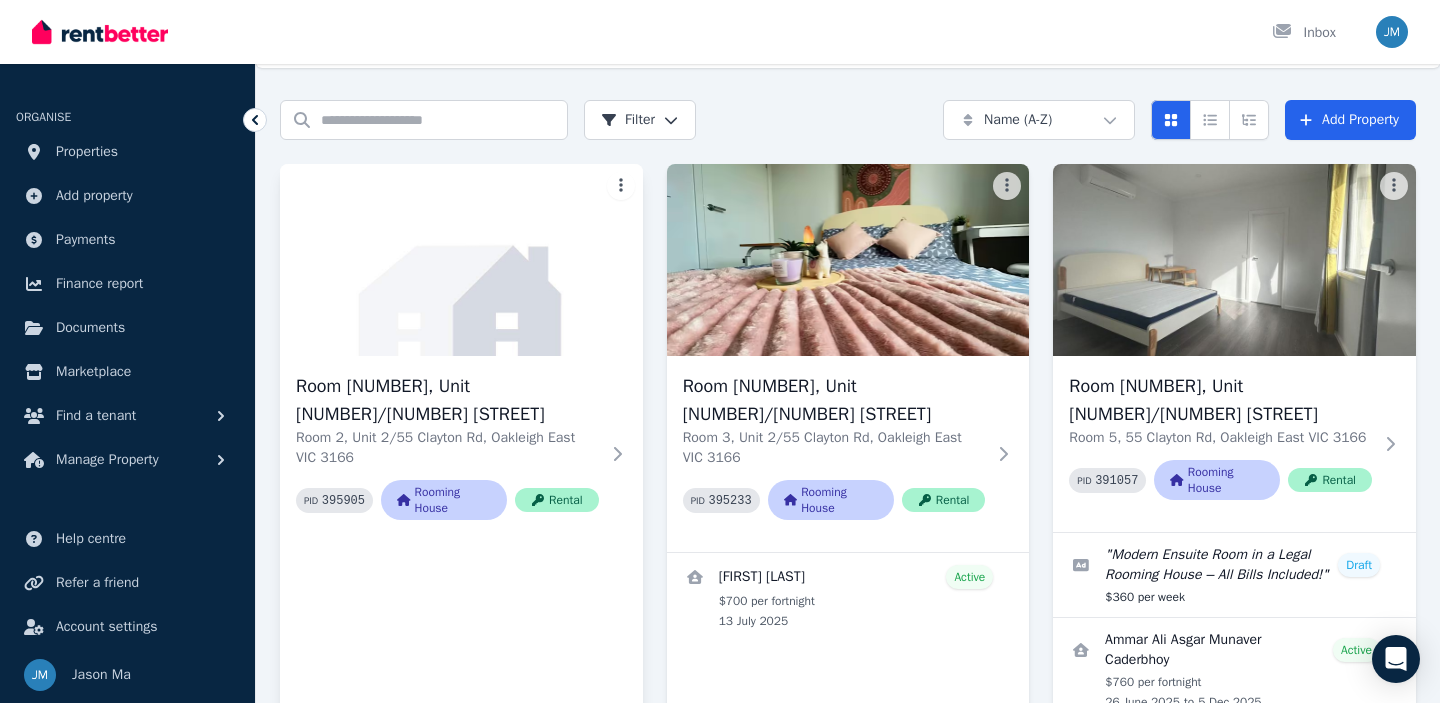 click on "Open main menu Inbox Open user menu ORGANISE Properties Add property Payments Finance report Documents Marketplace Find a tenant Manage Property Help centre Refer a friend Account settings Your profile Jason Ma Home Properties Help Search properties Filter Name (A-Z) Add Property Room 2, Unit 2/55 Clayton Rd Room 2, Unit 2/55 Clayton Rd, Oakleigh East VIC 3166 PID   395905 Rooming House Rental Room 3, Unit 2/55 Clayton Rd Room 3, Unit 2/55 Clayton Rd, Oakleigh East VIC 3166 PID   395233 Rooming House Rental Mandira Iddamalgodage Active $700 per fortnight 13 July 2025 Room 5, Unit 1/55 Clayton Rd Room 5, 55 Clayton Rd, Oakleigh East VIC 3166 PID   391057 Rooming House Rental " Modern Ensuite Room in a Legal Rooming House – All Bills Included! " Draft $360 per week Ammar Ali Asgar Munaver Caderbhoy Active $760 per fortnight 26 June 2025 to 5 Dec 2025 1  application 0 0 Room 8, Unit 2/55 Clayton Rd Room 8, Unit 2/55 Clayton Rd, Oakleigh East VIC 3166 PID   395380 Rooming House Rental ZHENGAN LU Locked to" at bounding box center (720, 299) 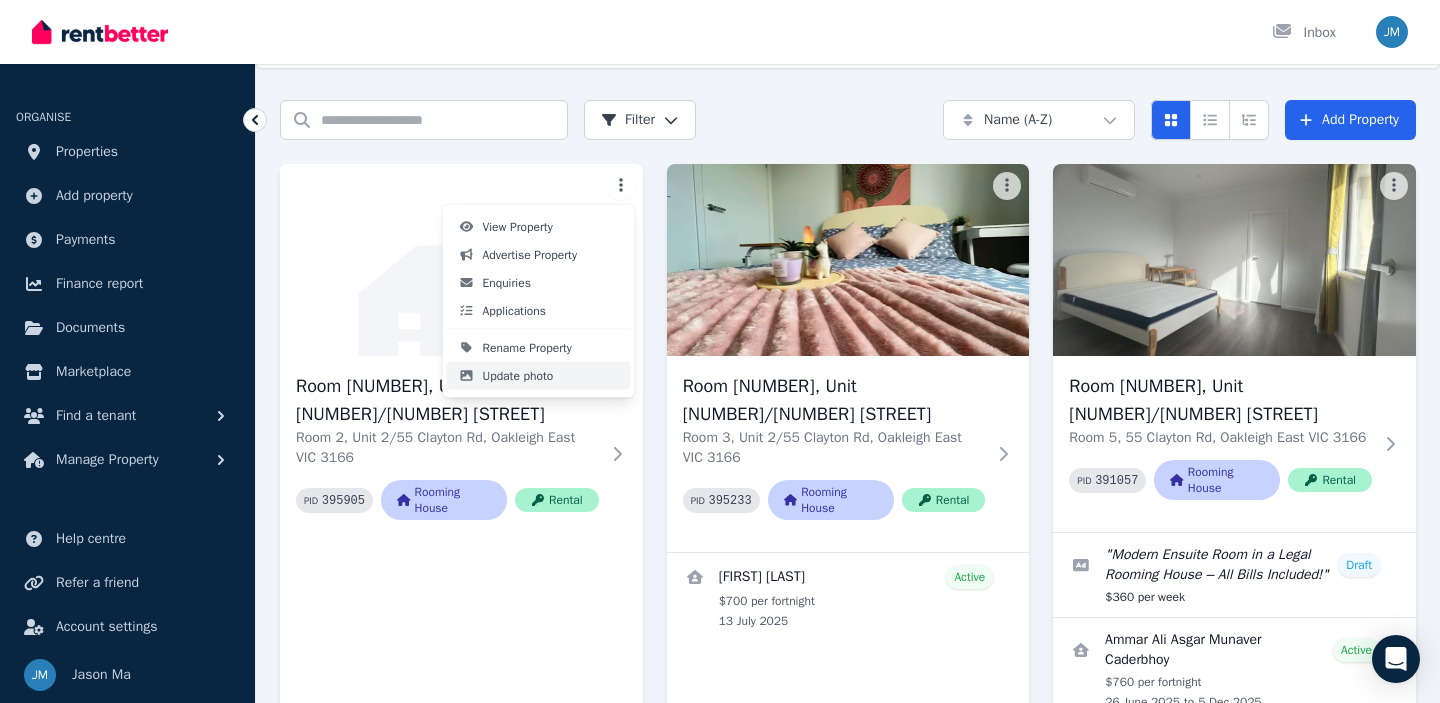 click on "Update photo" at bounding box center (518, 376) 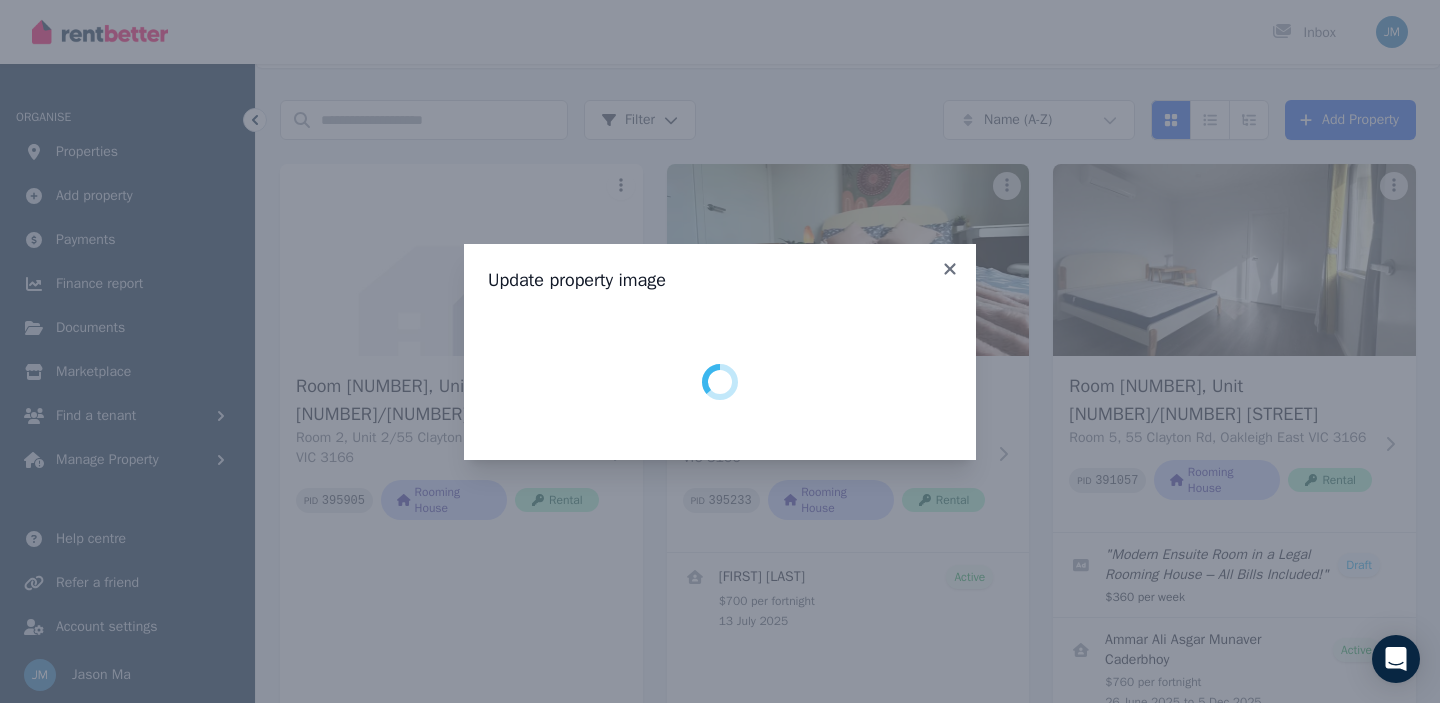 scroll, scrollTop: 0, scrollLeft: 0, axis: both 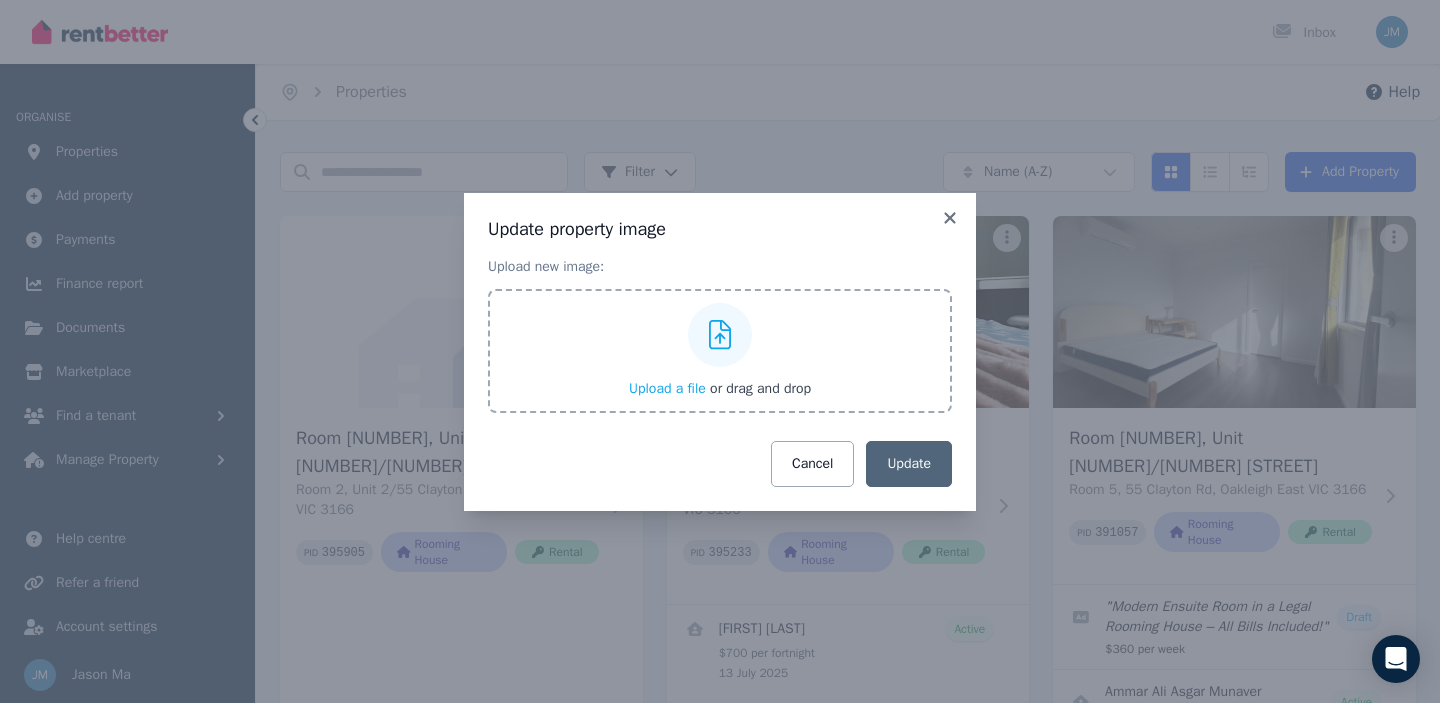 click 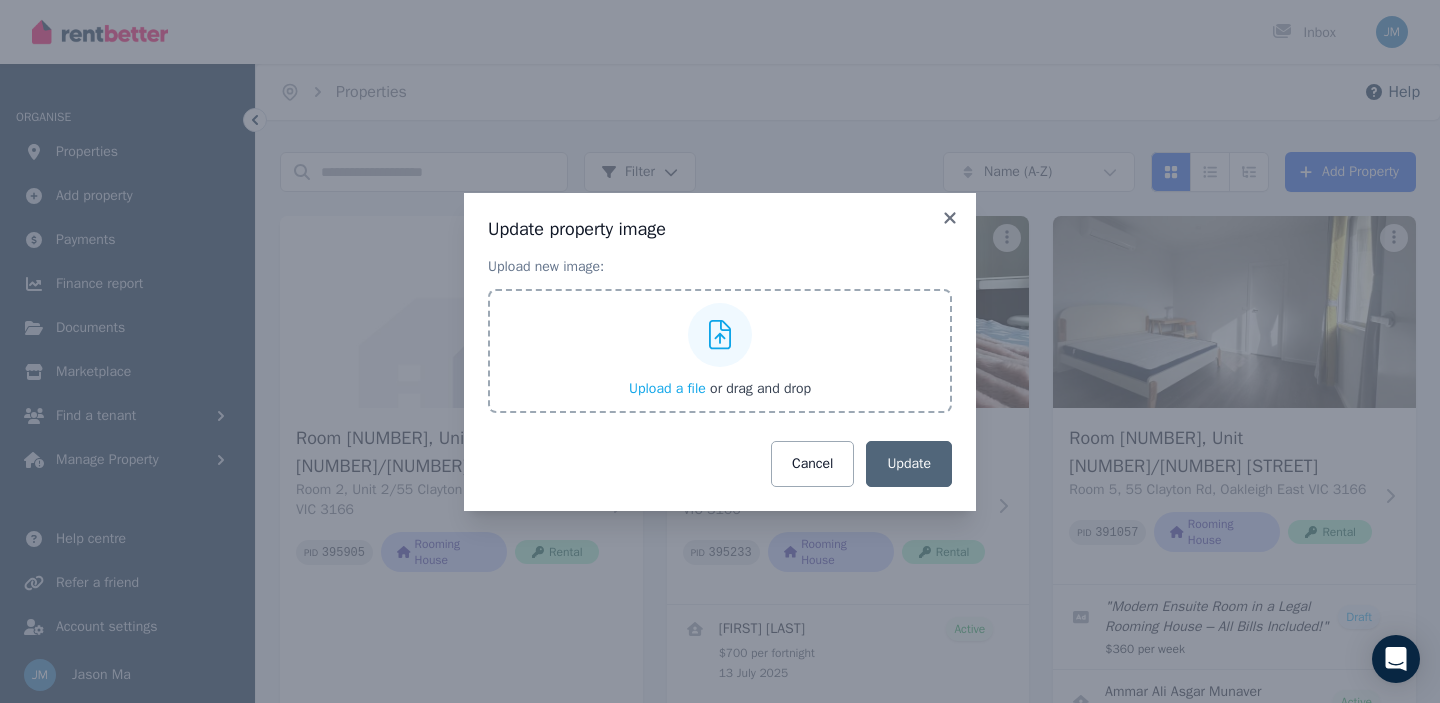 click on "Upload a file" at bounding box center (667, 388) 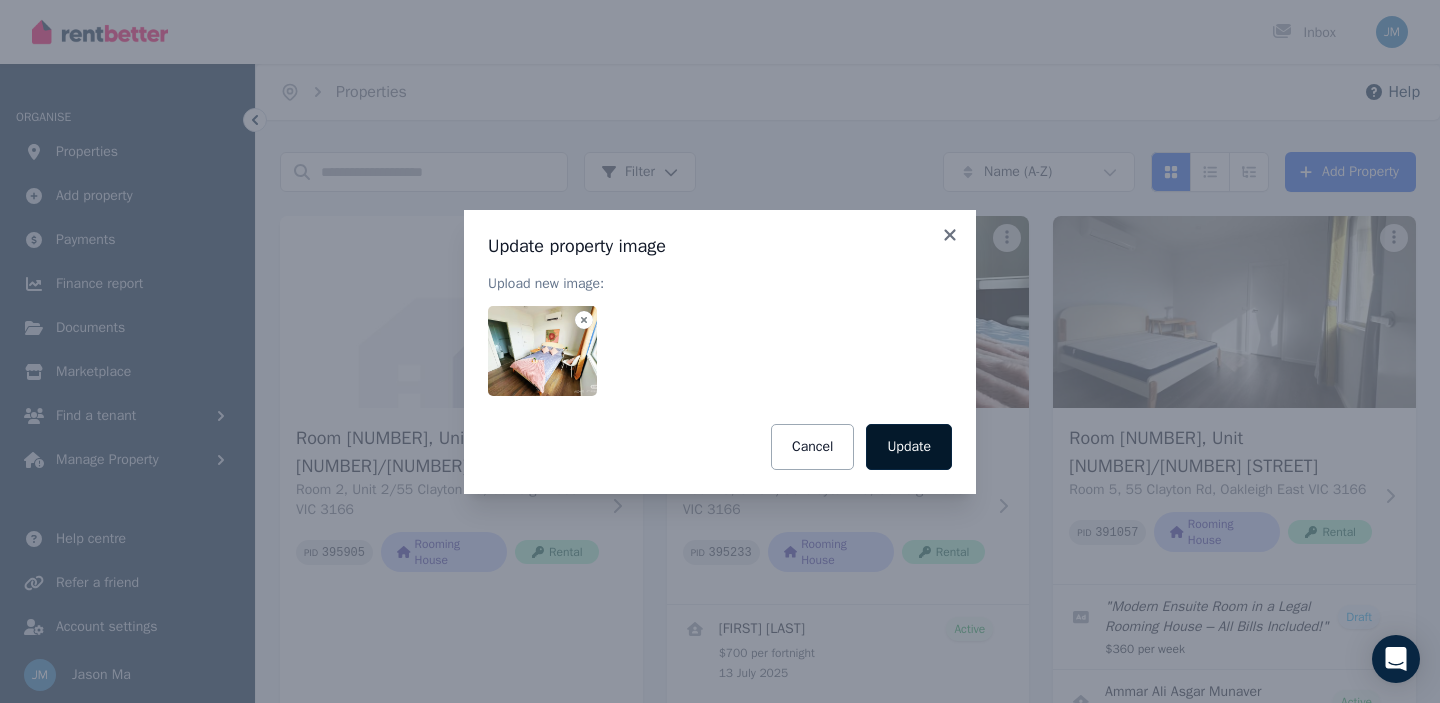 click on "Update" at bounding box center [909, 447] 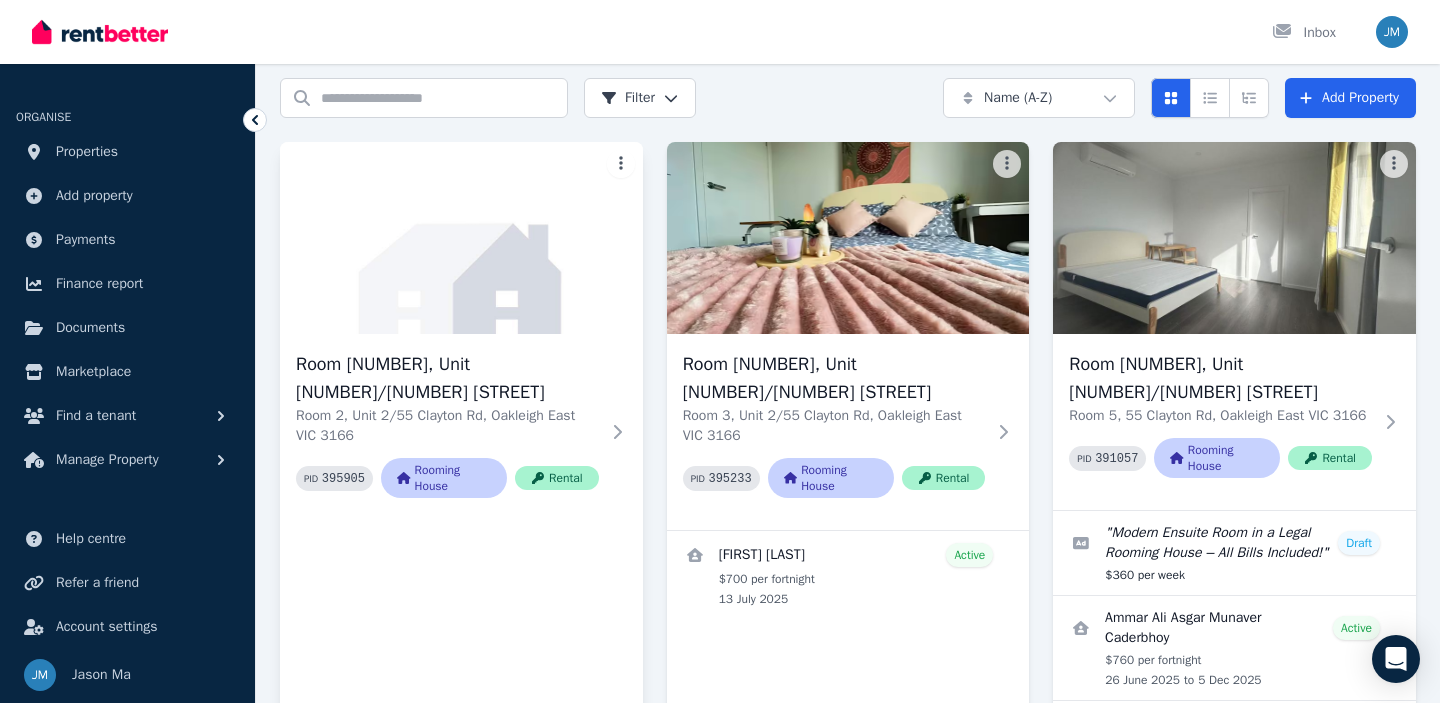 scroll, scrollTop: 109, scrollLeft: 0, axis: vertical 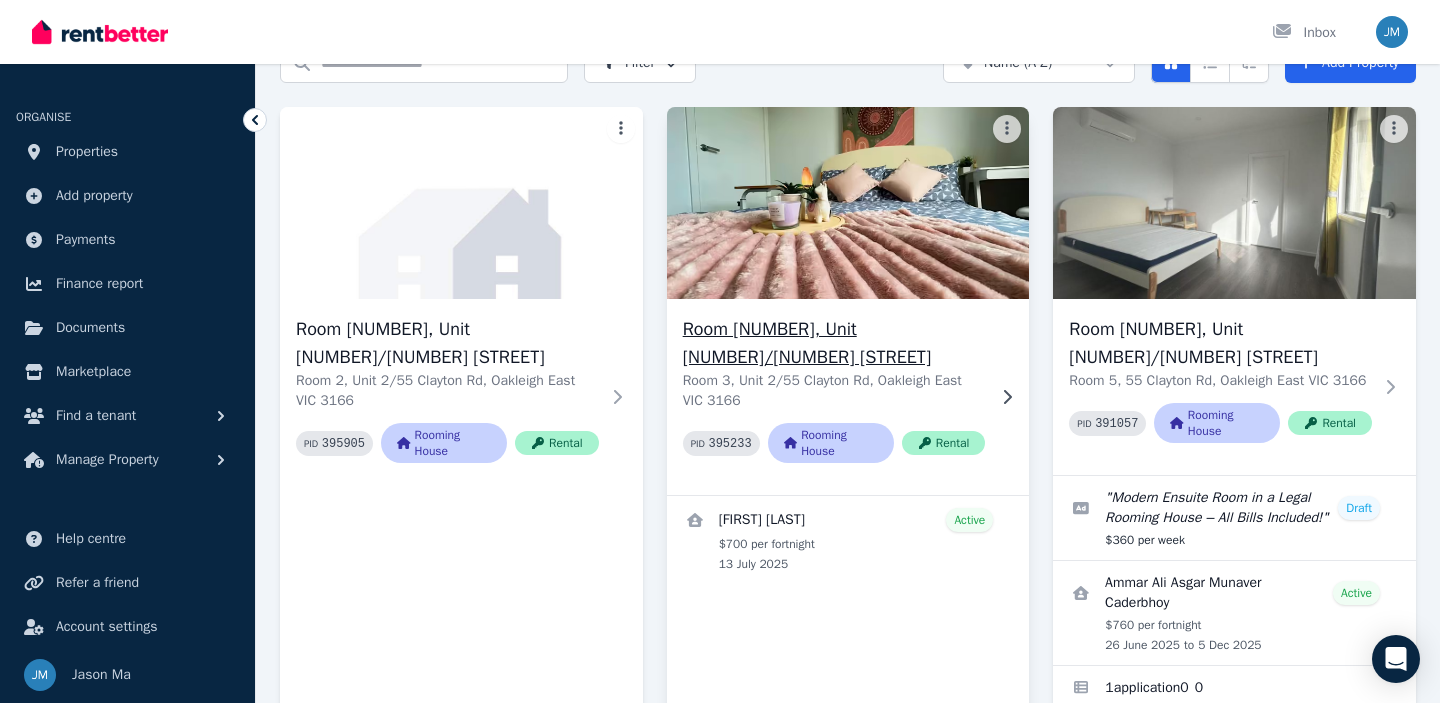 click on "Room 3, Unit 2/55 Clayton Rd Room 3, Unit 2/55 Clayton Rd, Oakleigh East VIC 3166 PID   395233 Rooming House Rental" at bounding box center (848, 397) 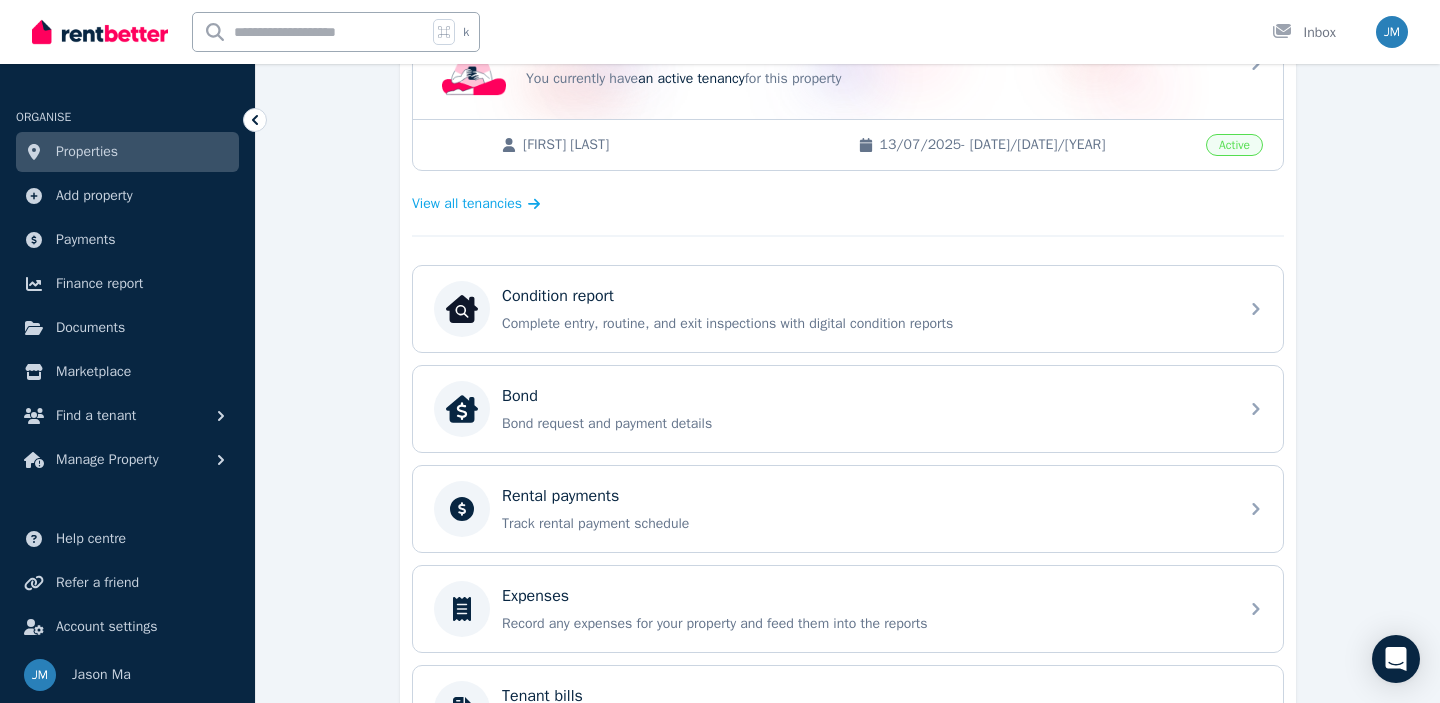 scroll, scrollTop: 473, scrollLeft: 0, axis: vertical 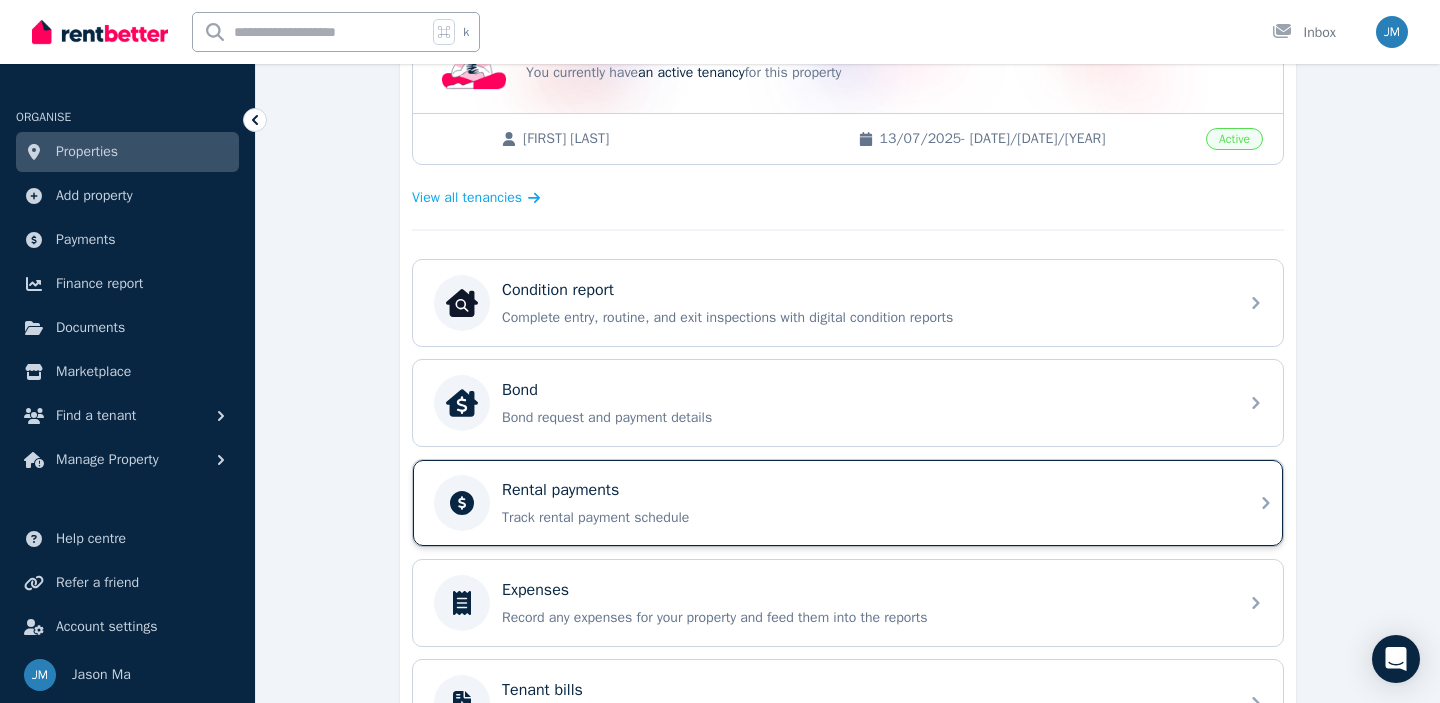 click on "Rental payments" at bounding box center [560, 490] 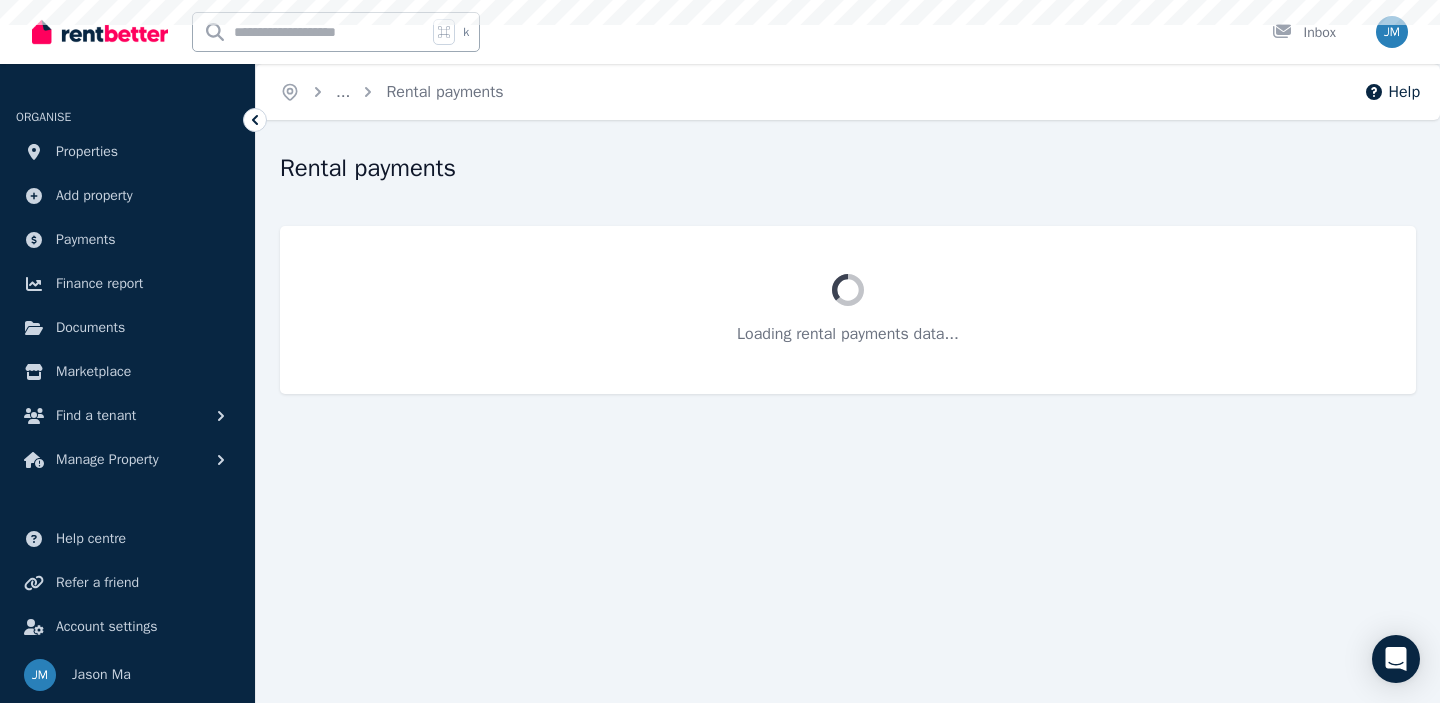 scroll, scrollTop: 0, scrollLeft: 0, axis: both 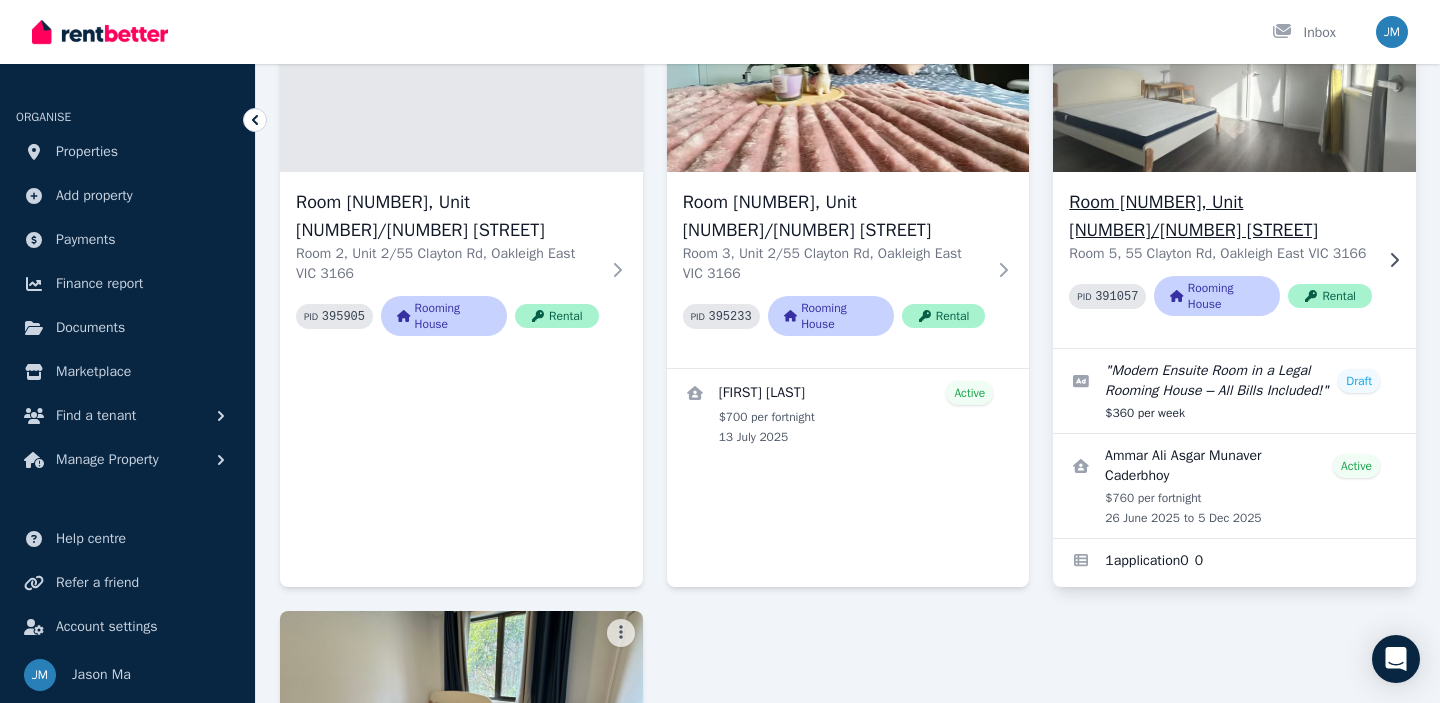 click on "Room [NUMBER], Unit [NUMBER]/[NUMBER] [STREET]" at bounding box center [1220, 216] 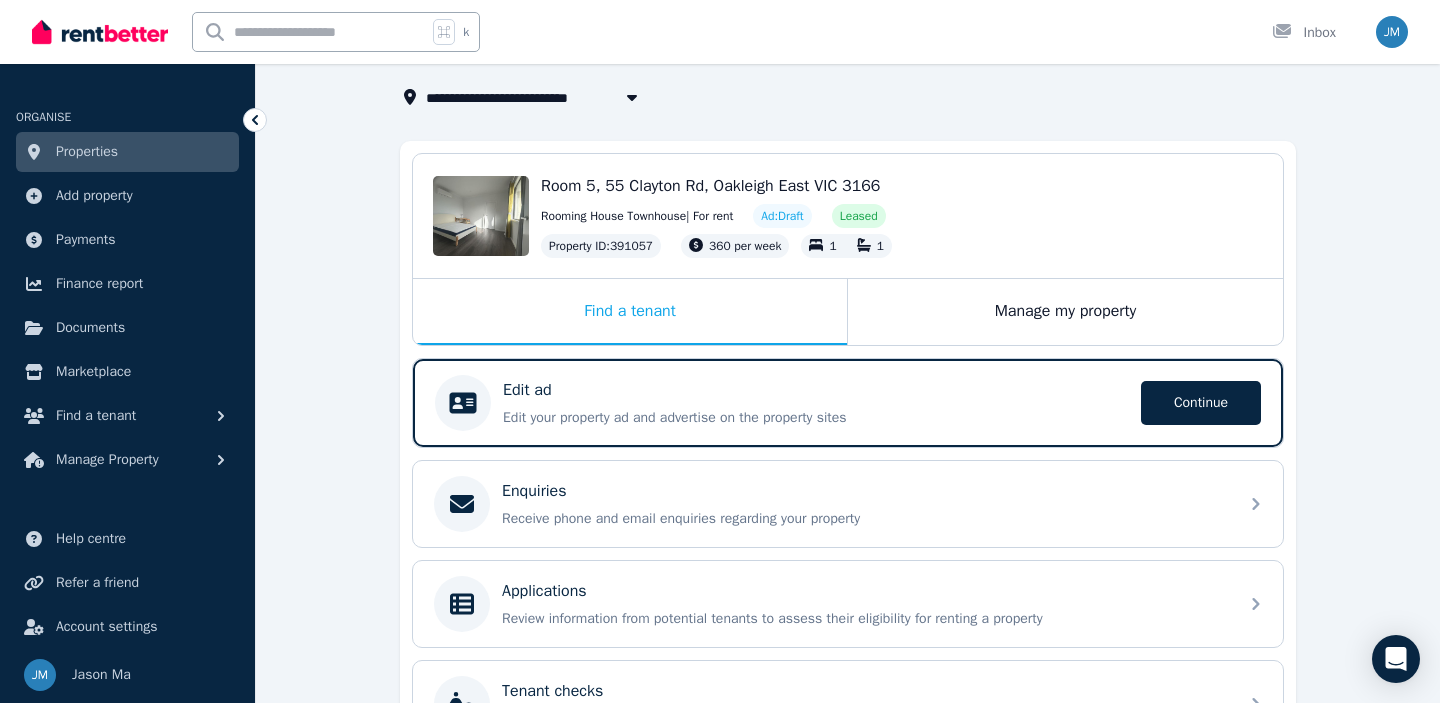 scroll, scrollTop: 107, scrollLeft: 0, axis: vertical 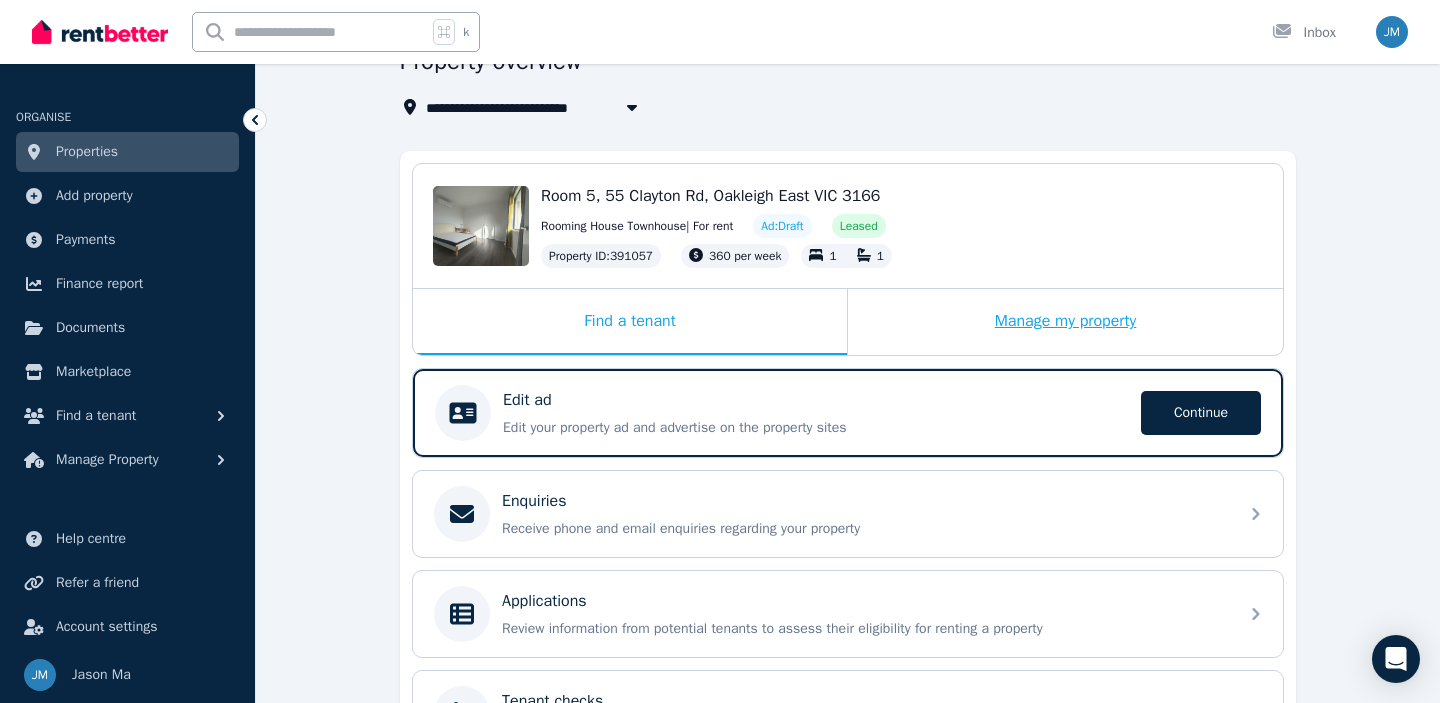 click on "Manage my property" at bounding box center (1065, 322) 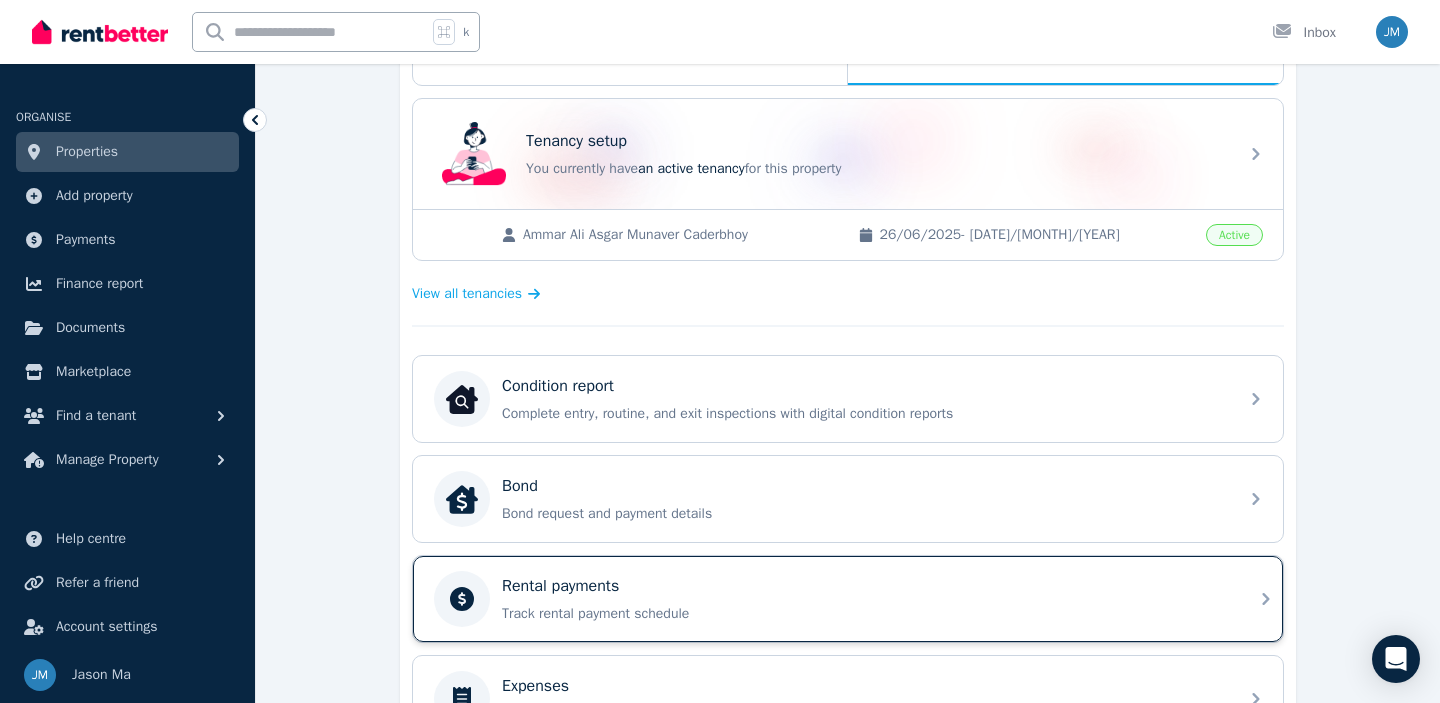 scroll, scrollTop: 382, scrollLeft: 0, axis: vertical 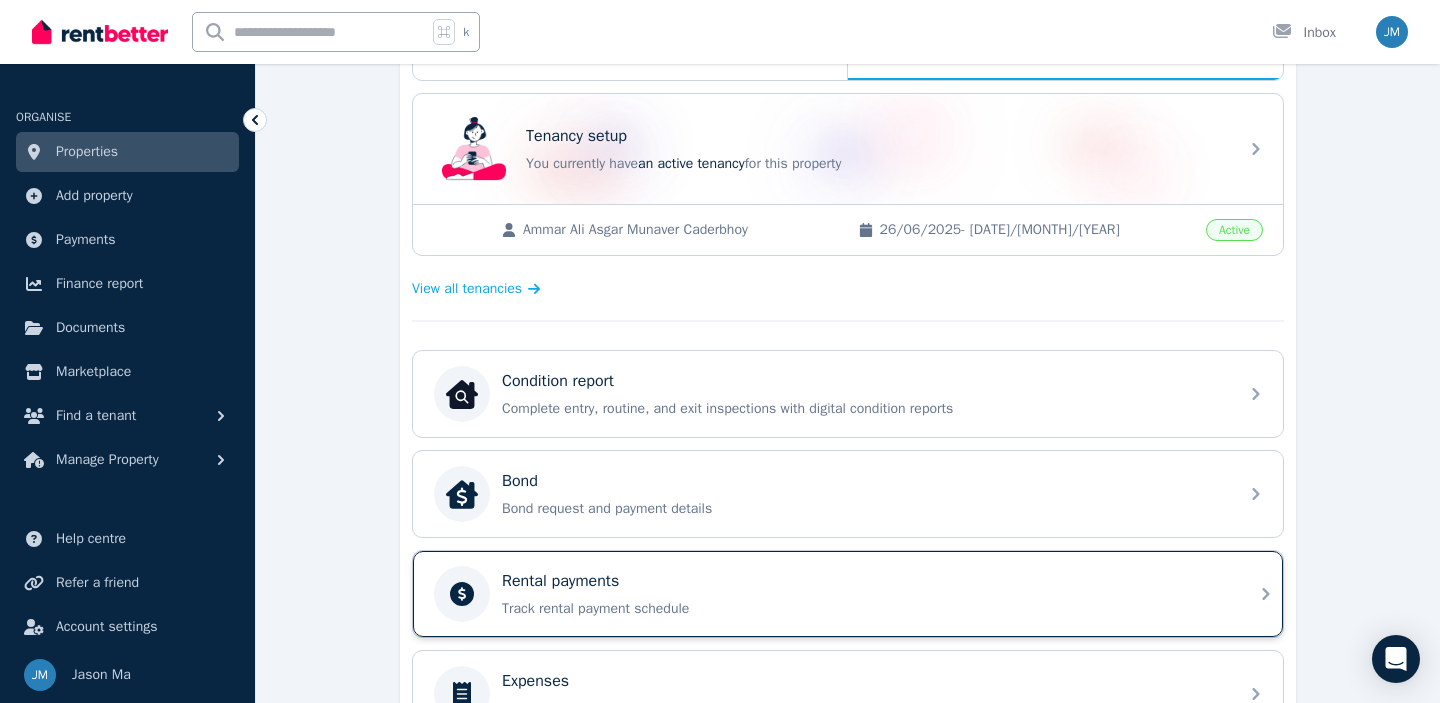 click on "Track rental payment schedule" at bounding box center [864, 609] 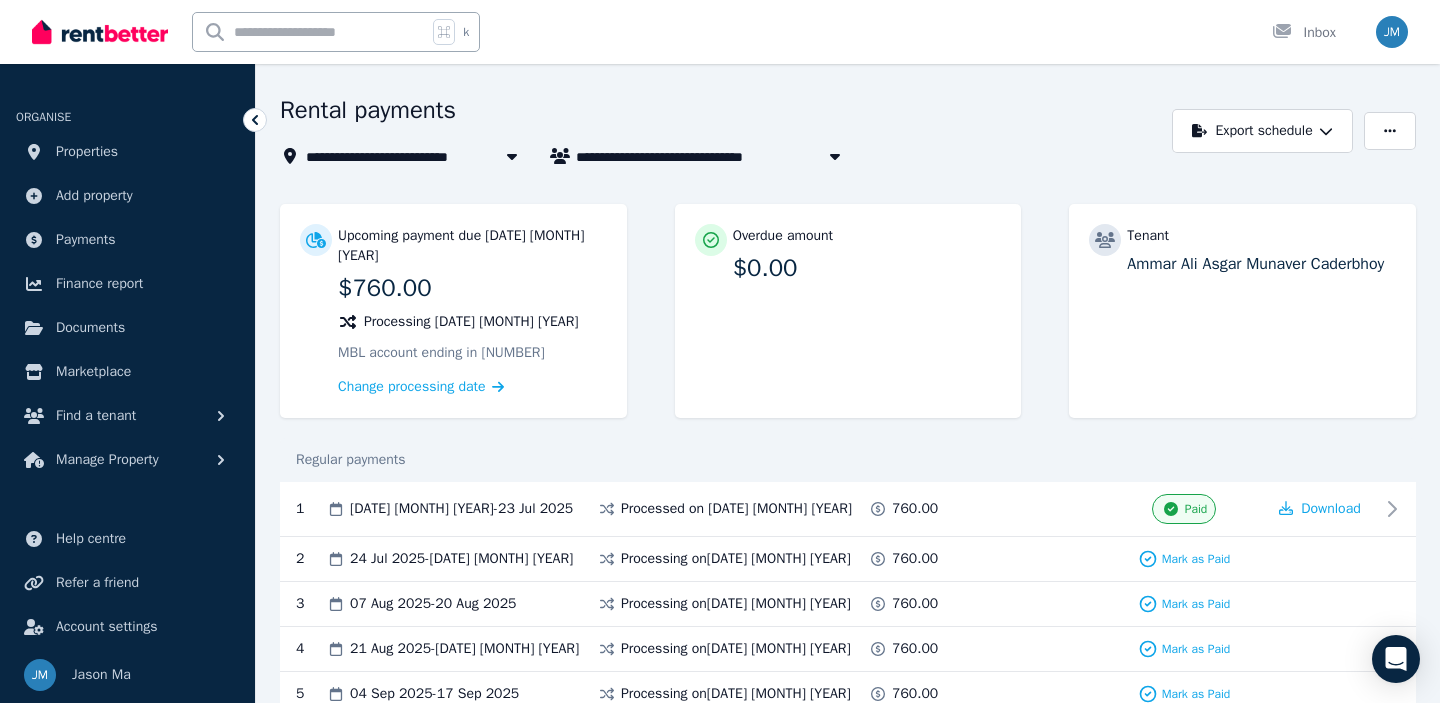 scroll, scrollTop: 60, scrollLeft: 0, axis: vertical 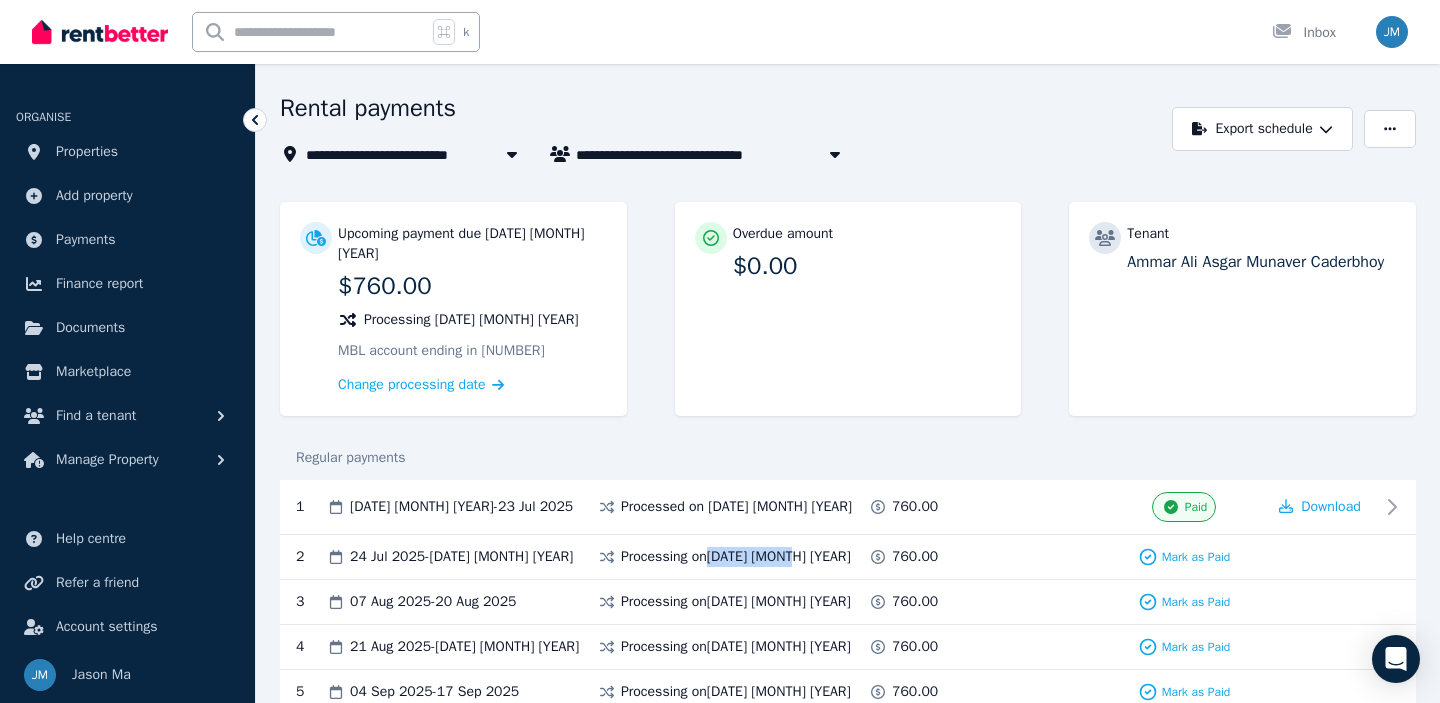 drag, startPoint x: 714, startPoint y: 536, endPoint x: 798, endPoint y: 537, distance: 84.00595 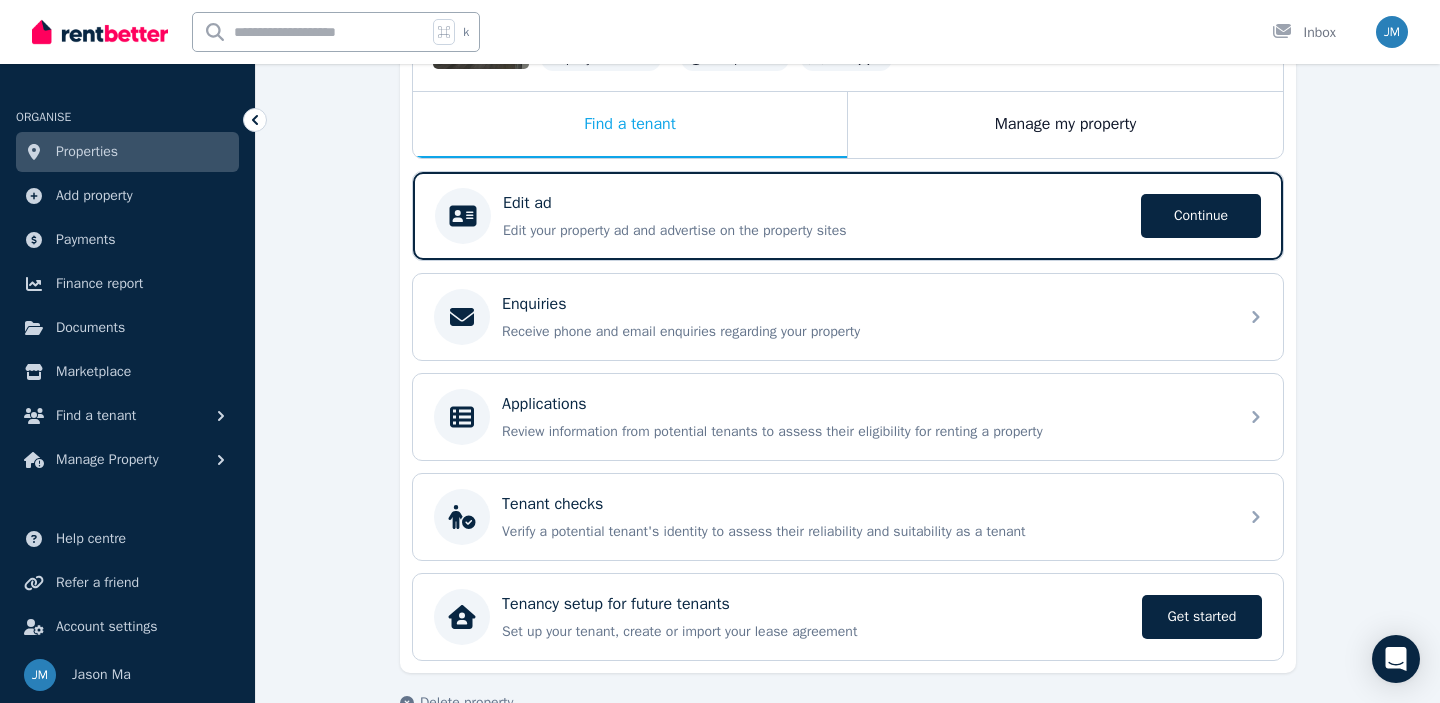 scroll, scrollTop: 350, scrollLeft: 0, axis: vertical 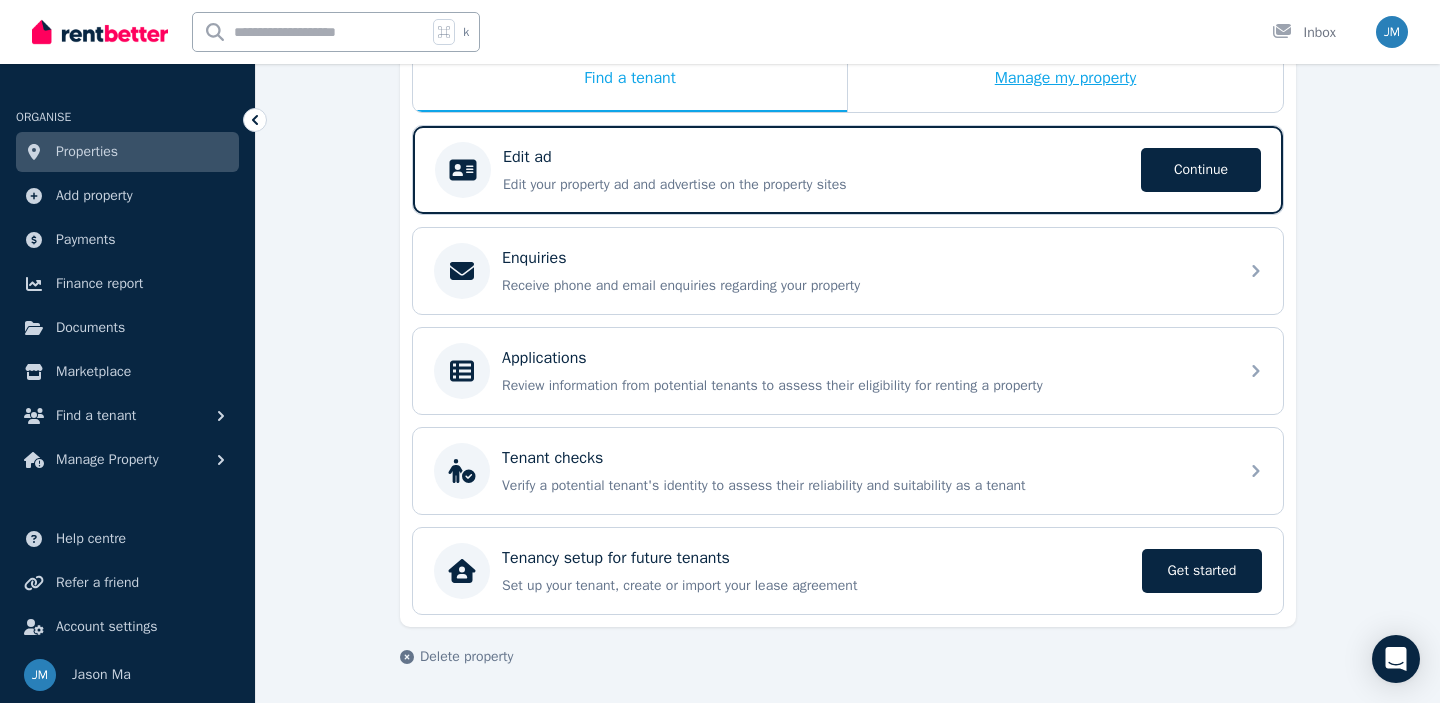 click on "Manage my property" at bounding box center [1065, 79] 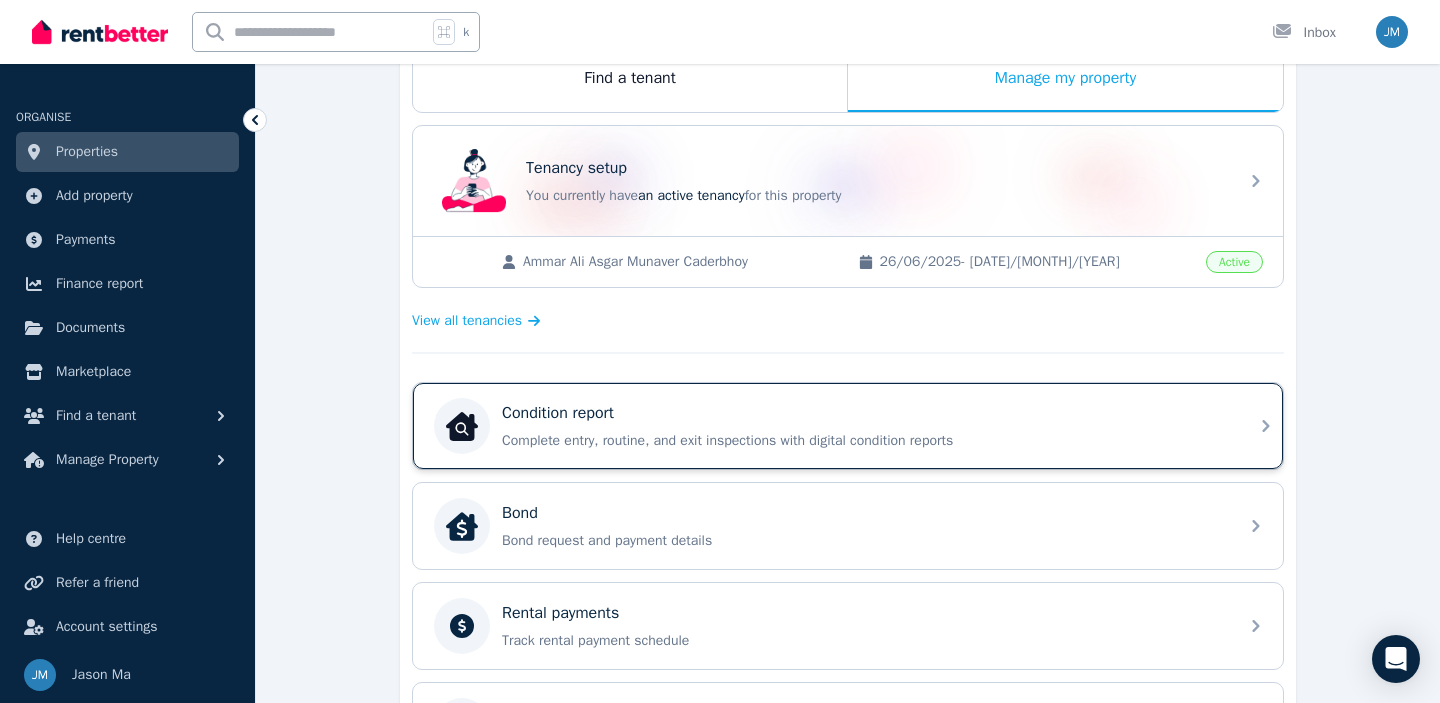 scroll, scrollTop: 484, scrollLeft: 0, axis: vertical 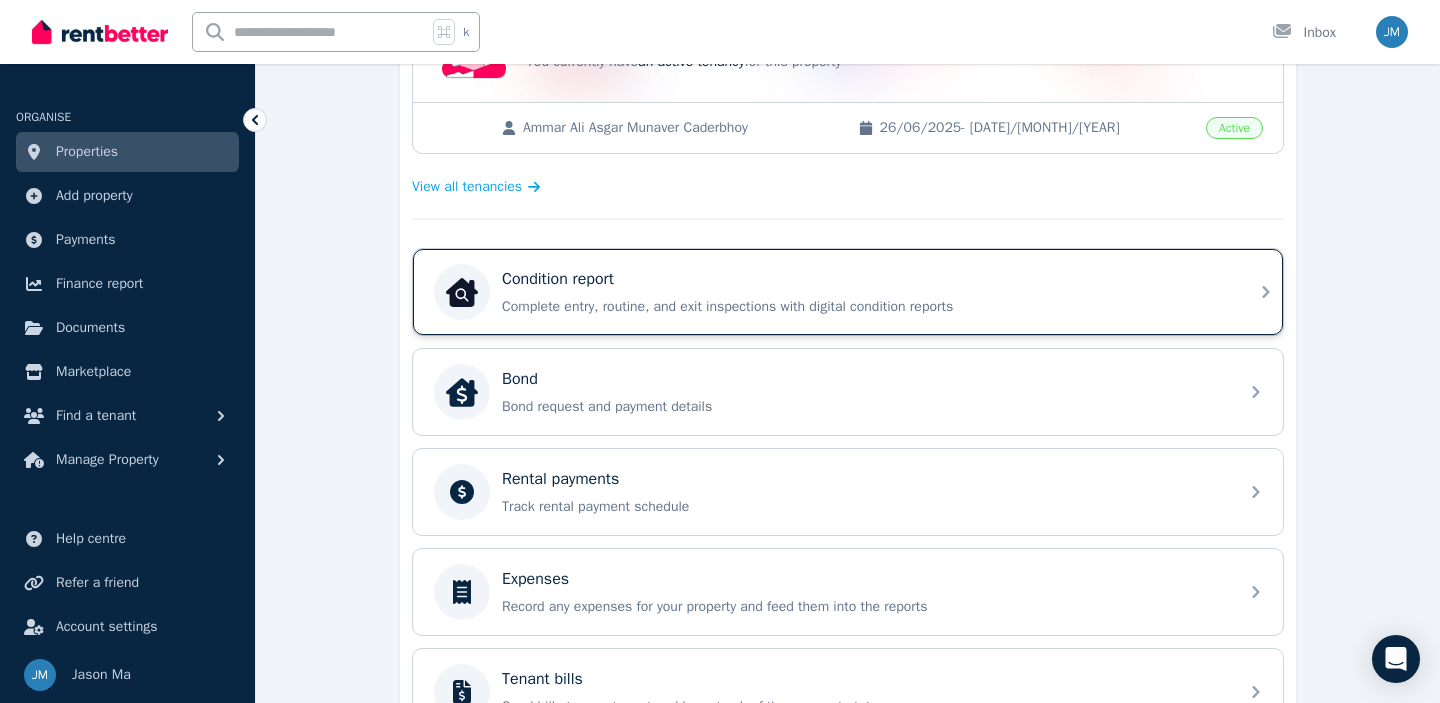 click on "Complete entry, routine, and exit inspections with digital condition reports" at bounding box center [864, 307] 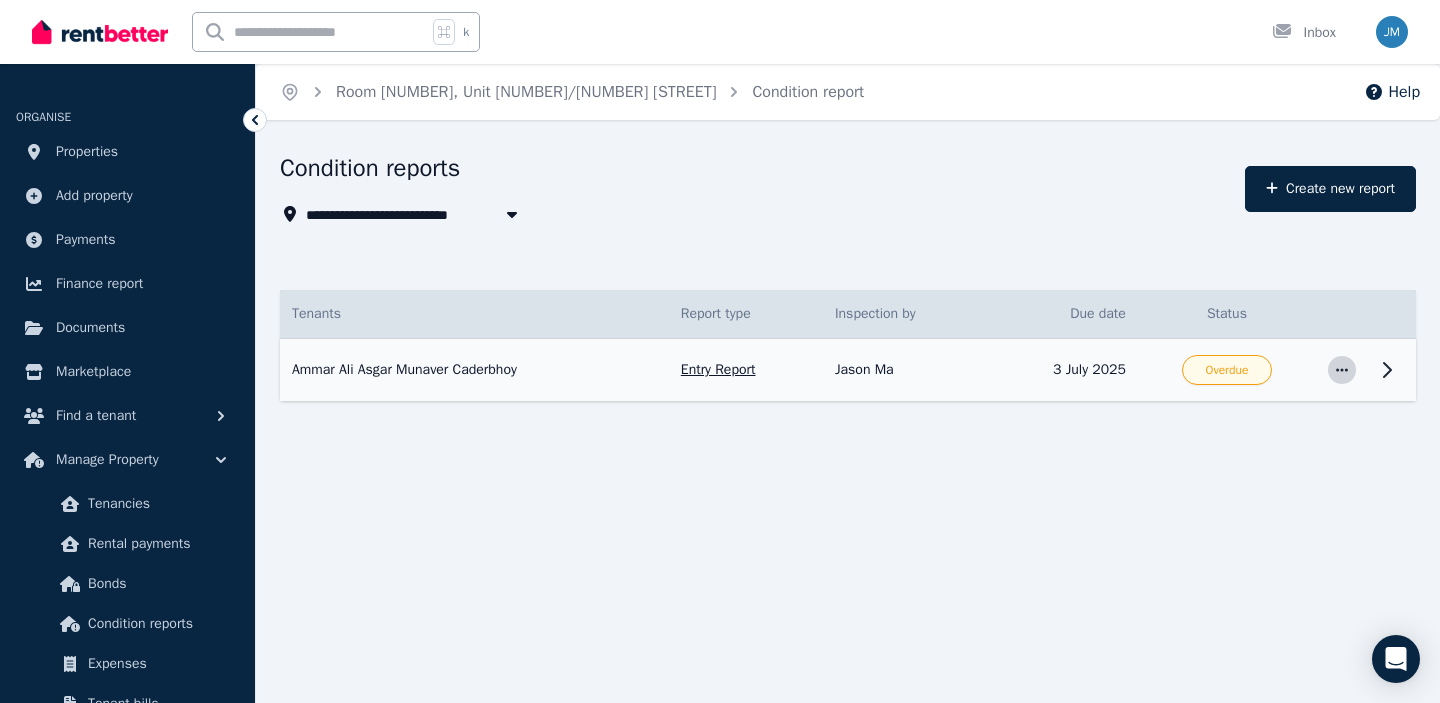 click at bounding box center (1342, 370) 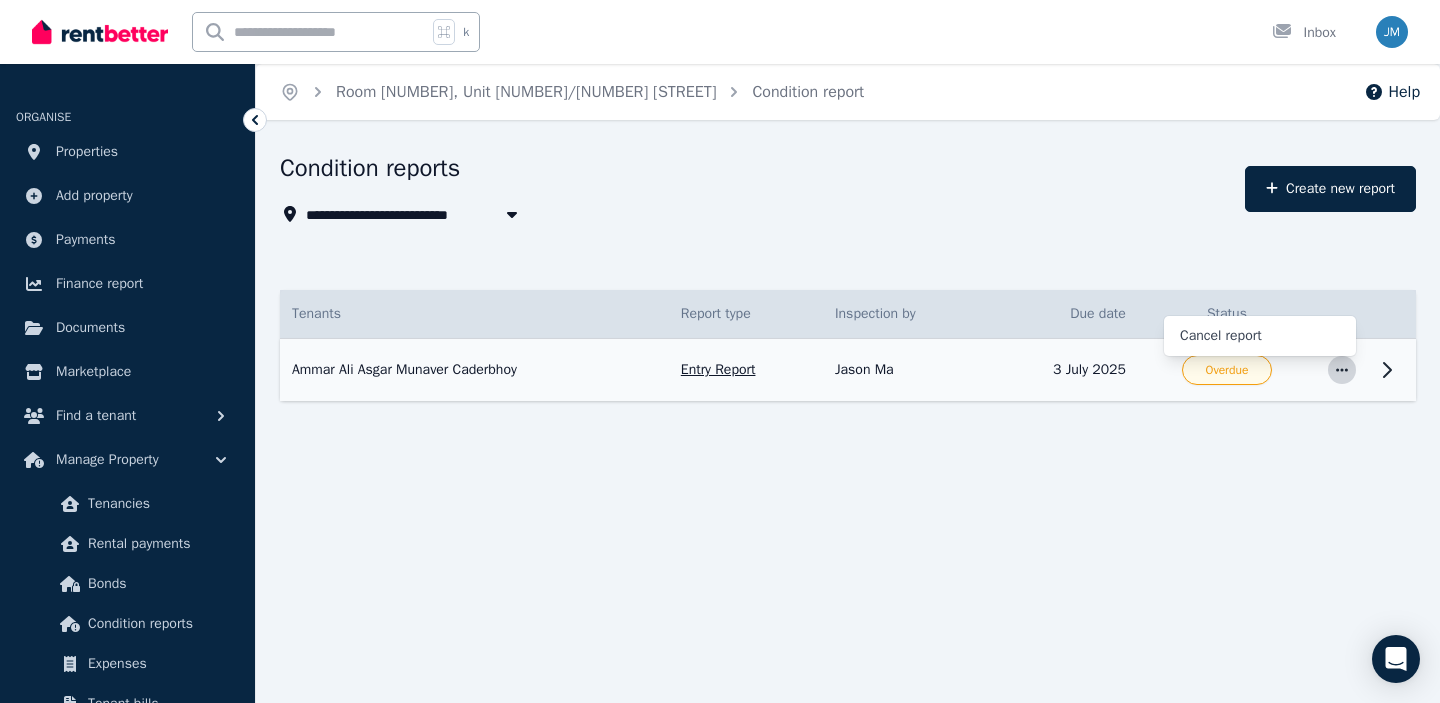 click 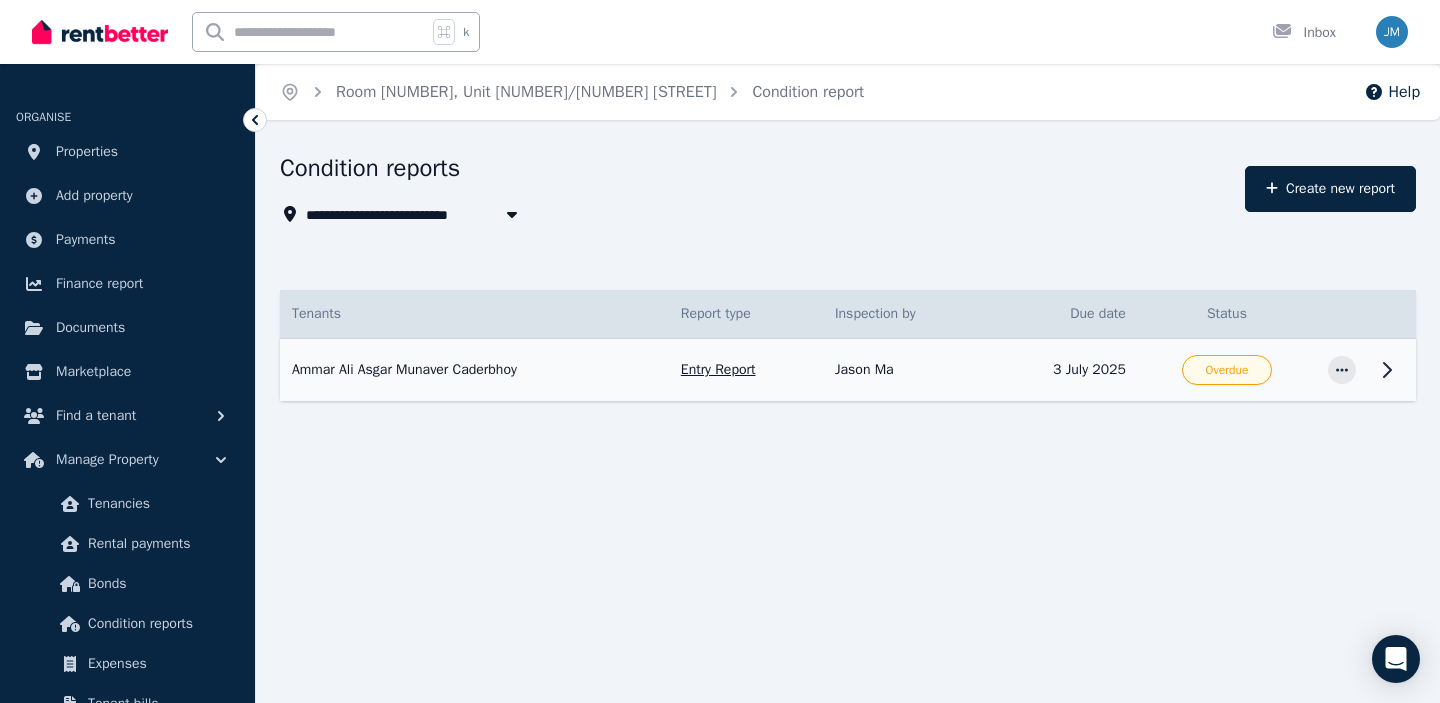 click 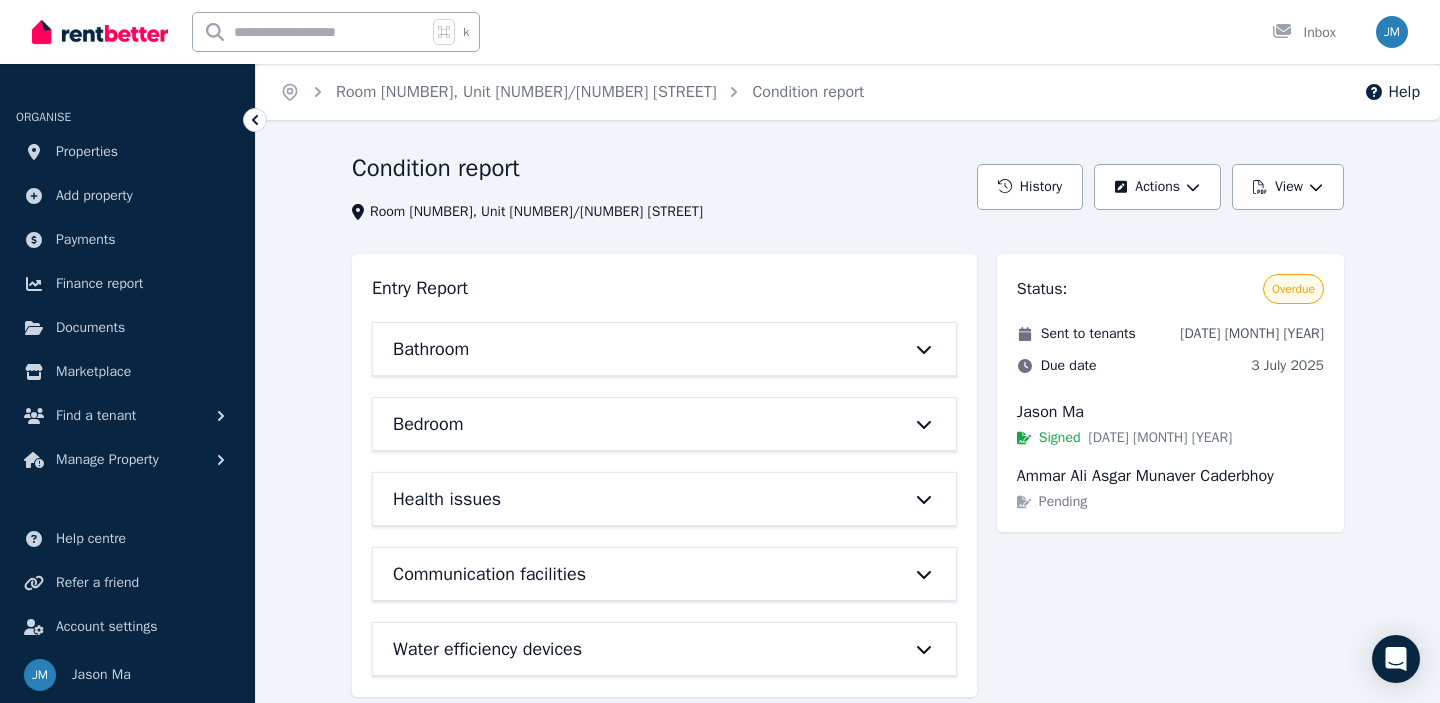 scroll, scrollTop: 30, scrollLeft: 0, axis: vertical 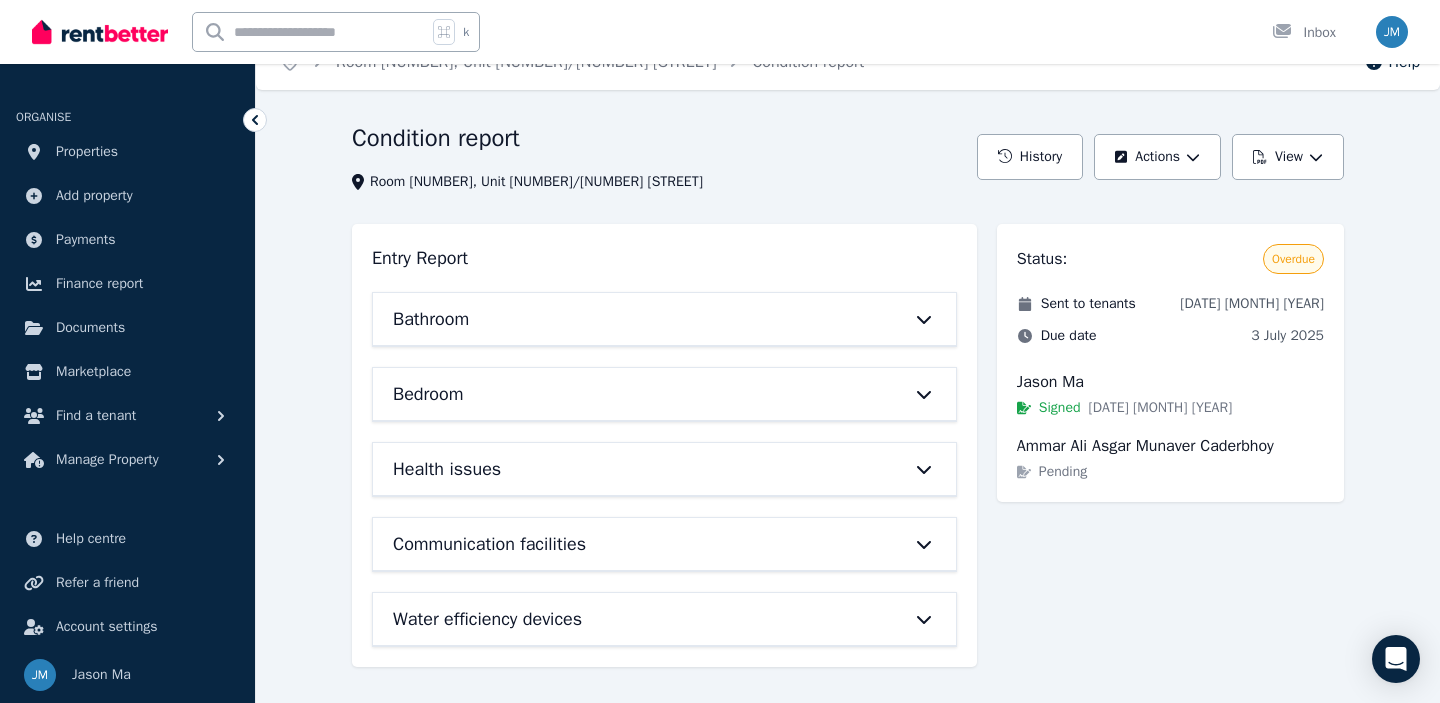 click on "Condition report Room 5, Unit 1/55 Clayton Rd History Actions View" at bounding box center [848, 157] 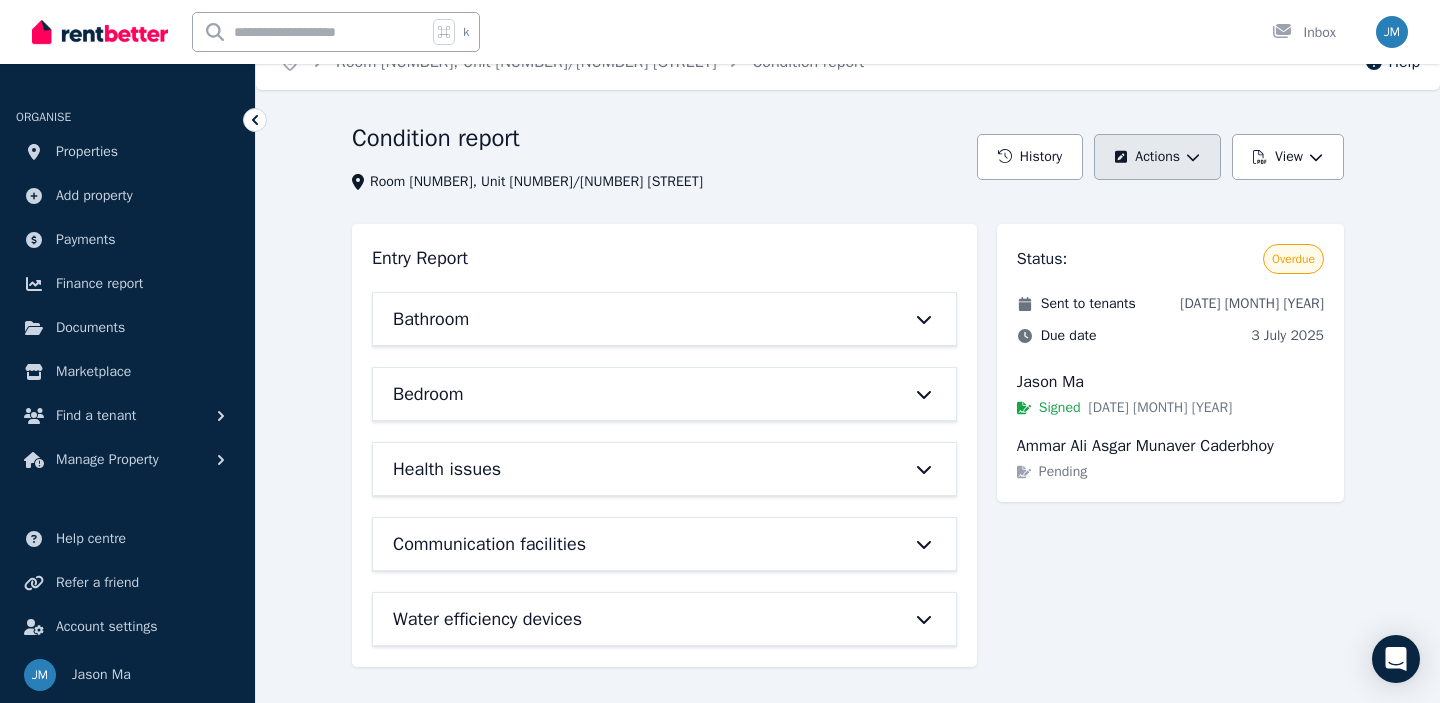 click 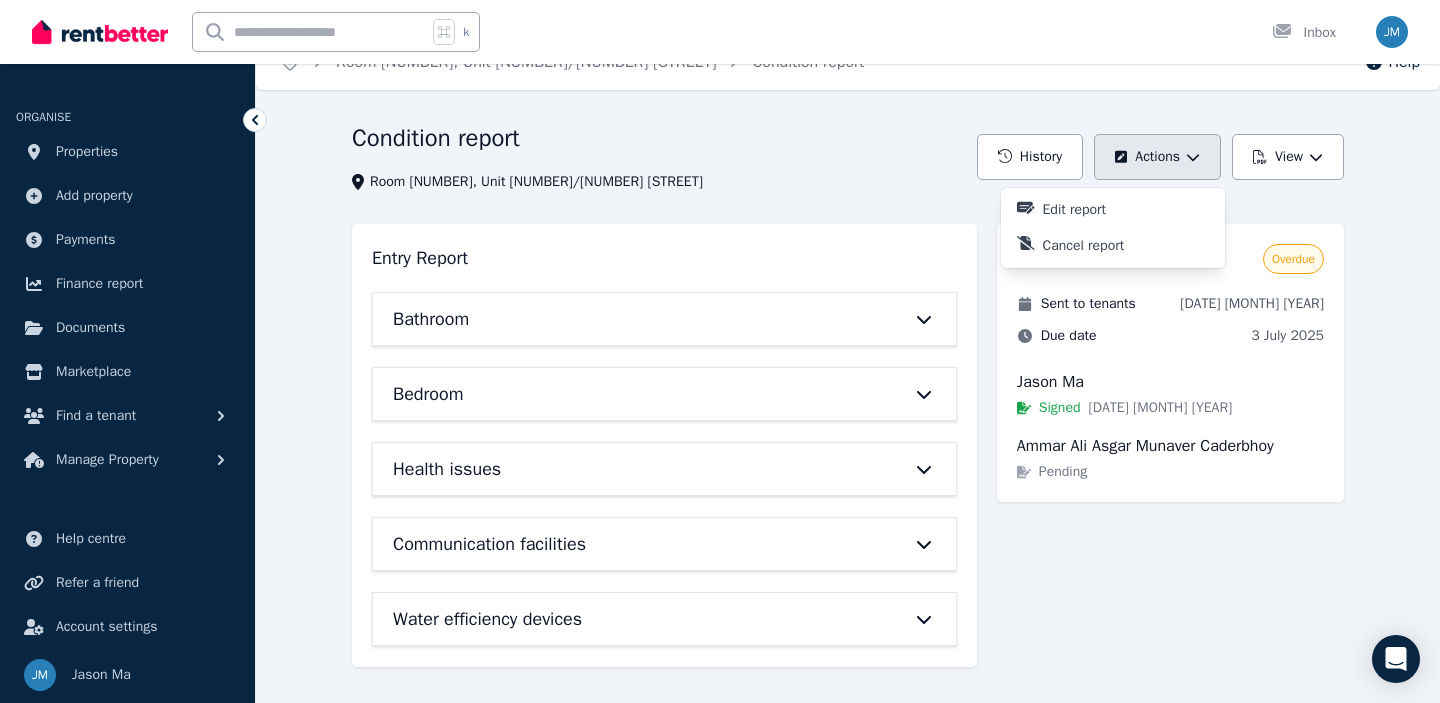 click 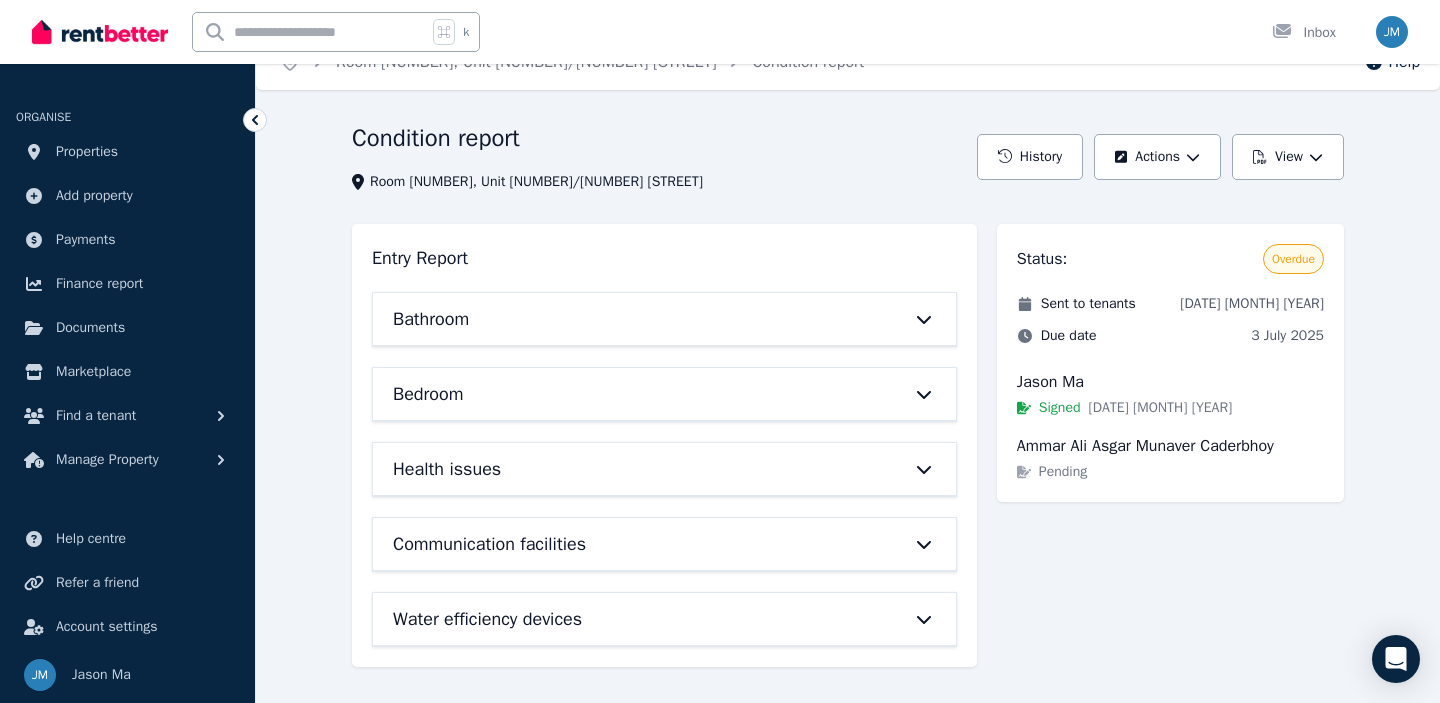 click on "Health issues" at bounding box center [636, 469] 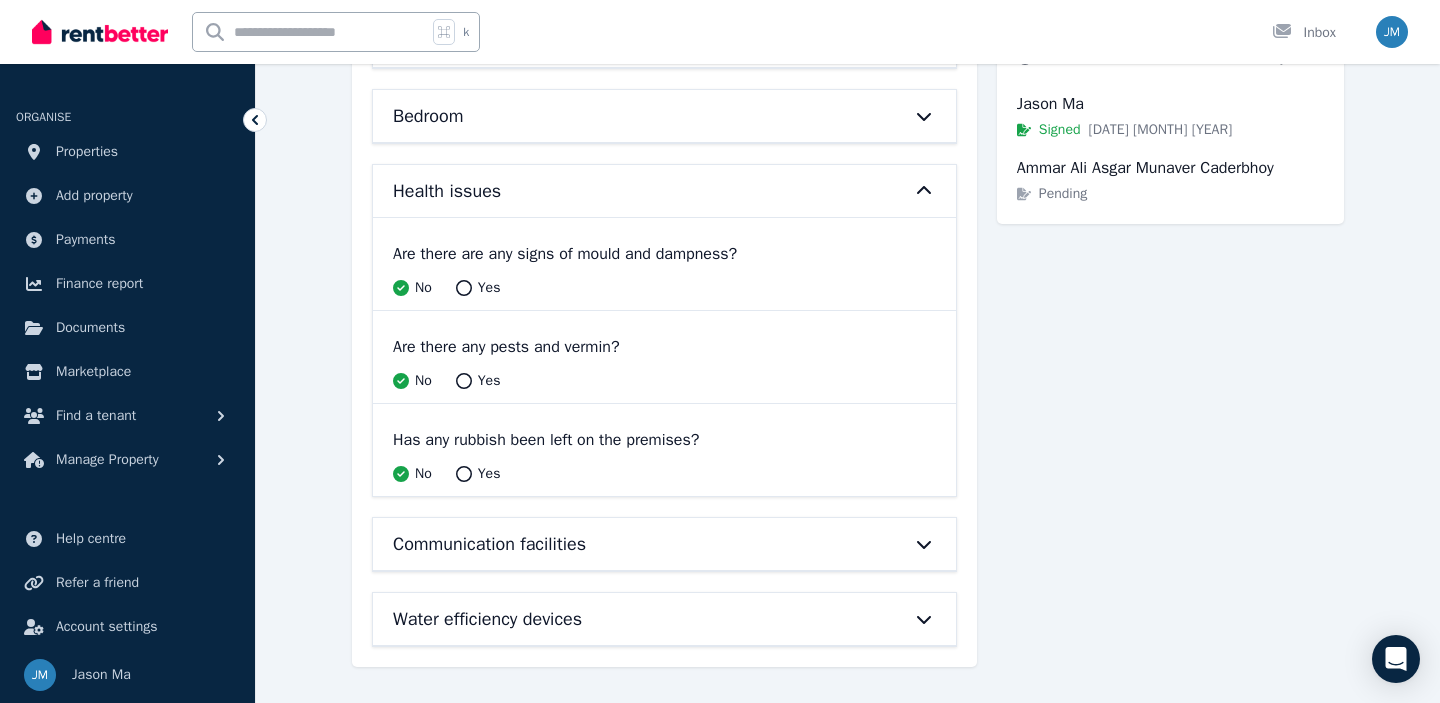 click on "Communication facilities" at bounding box center (636, 544) 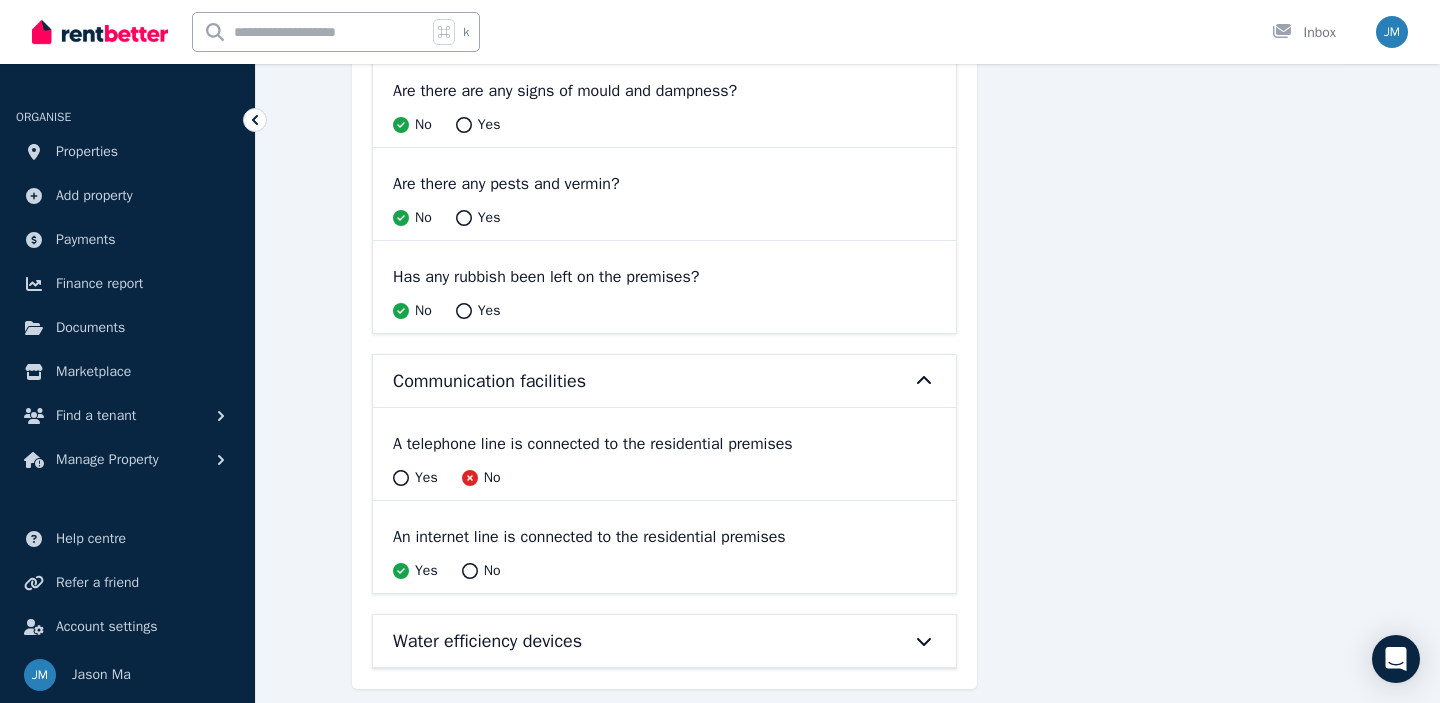 scroll, scrollTop: 493, scrollLeft: 0, axis: vertical 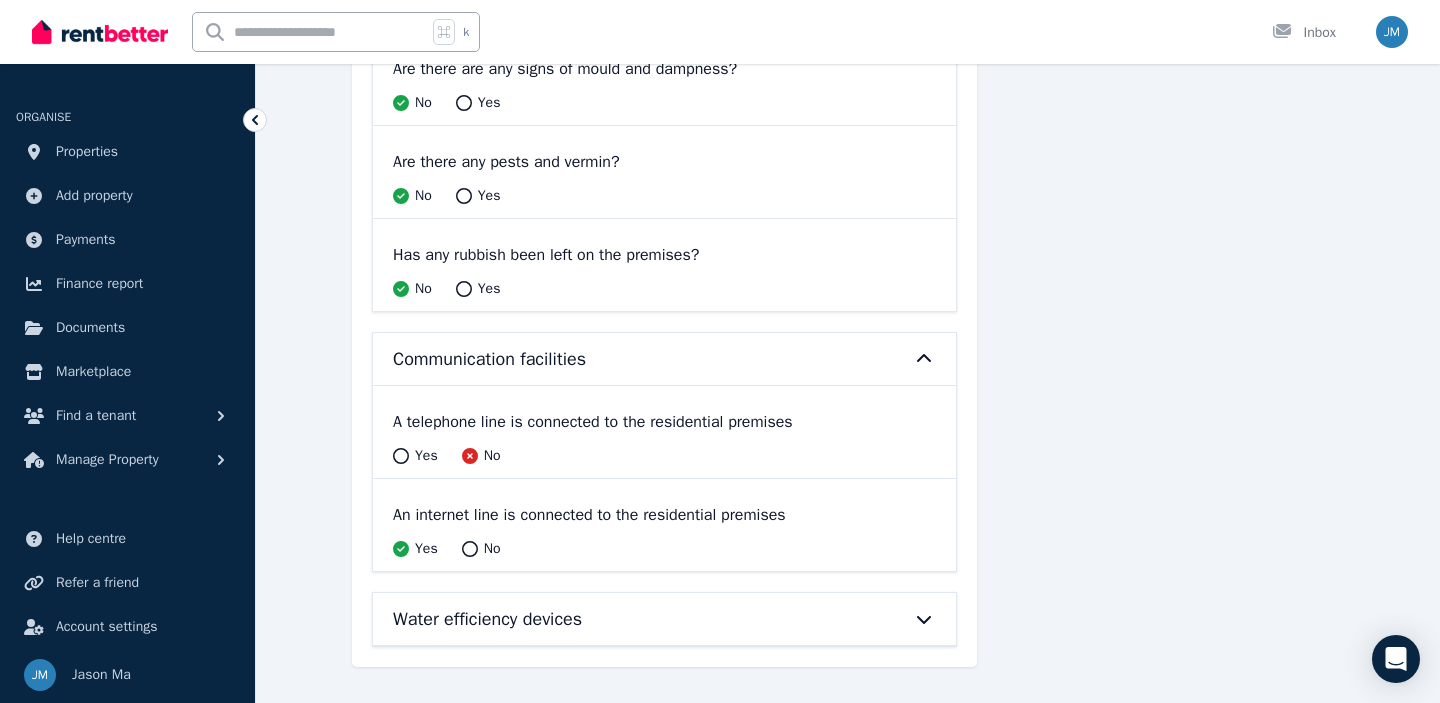 click on "Water efficiency devices" at bounding box center [636, 619] 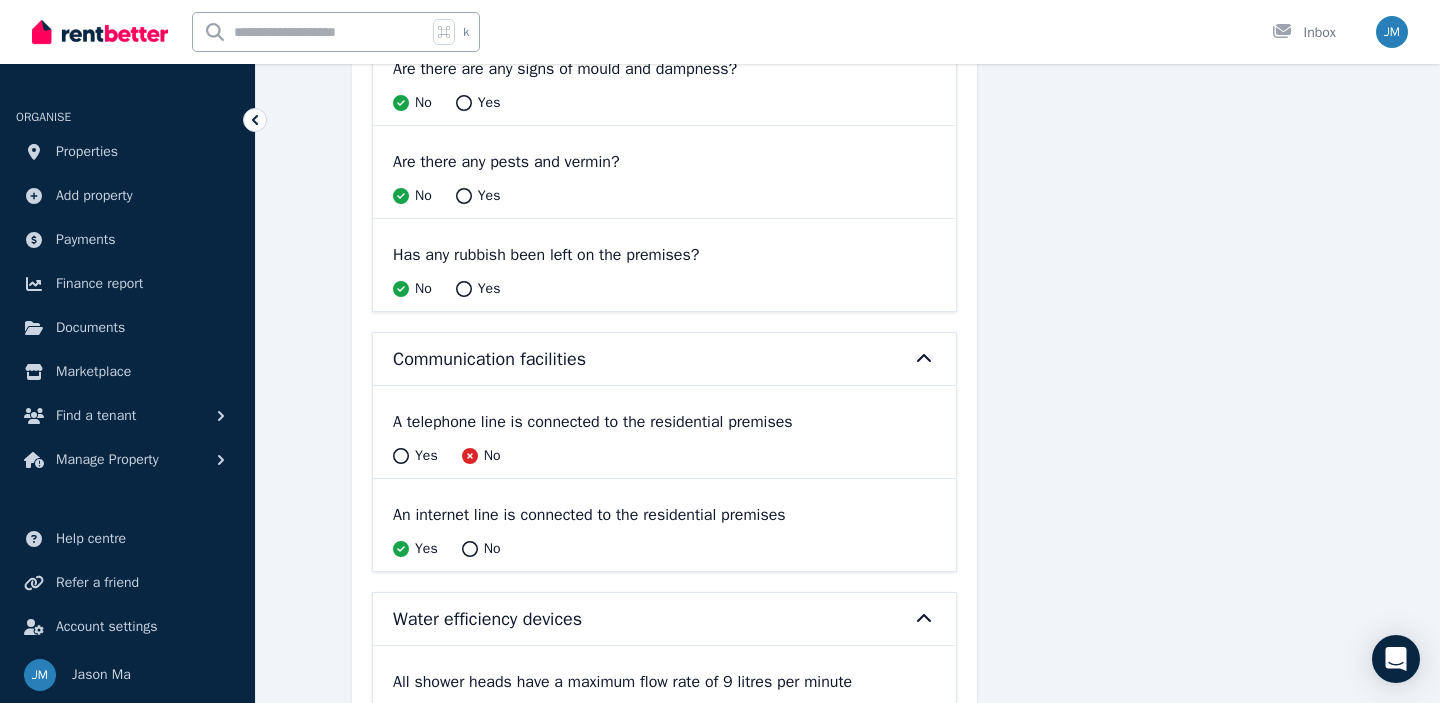 scroll, scrollTop: 539, scrollLeft: 0, axis: vertical 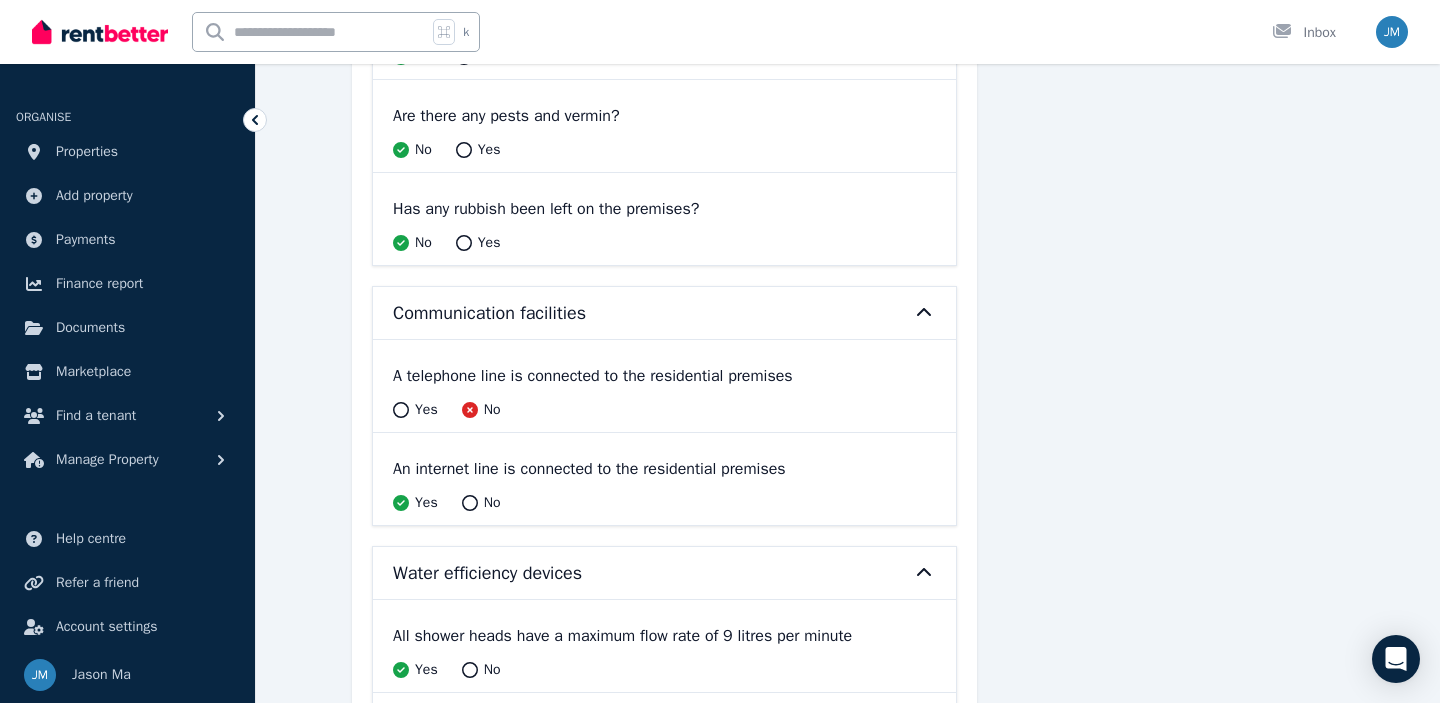click 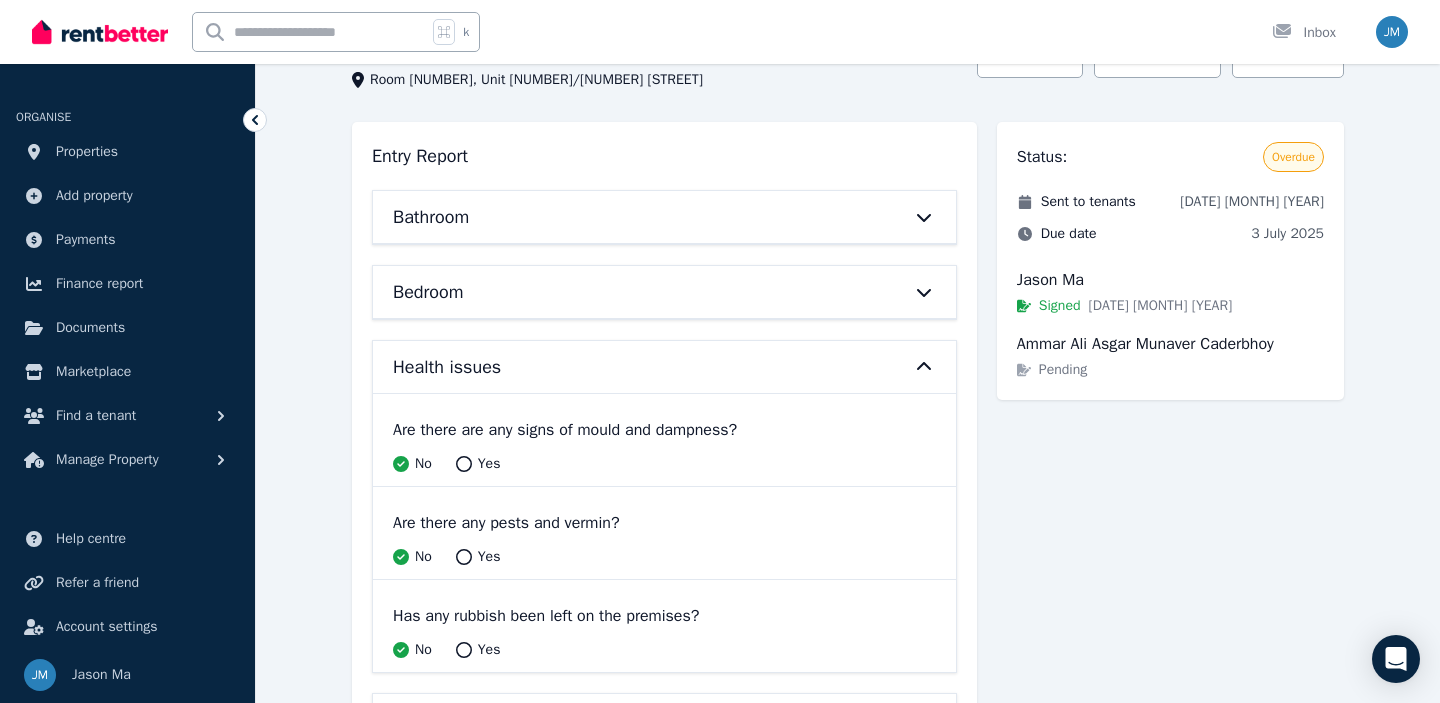 scroll, scrollTop: 130, scrollLeft: 0, axis: vertical 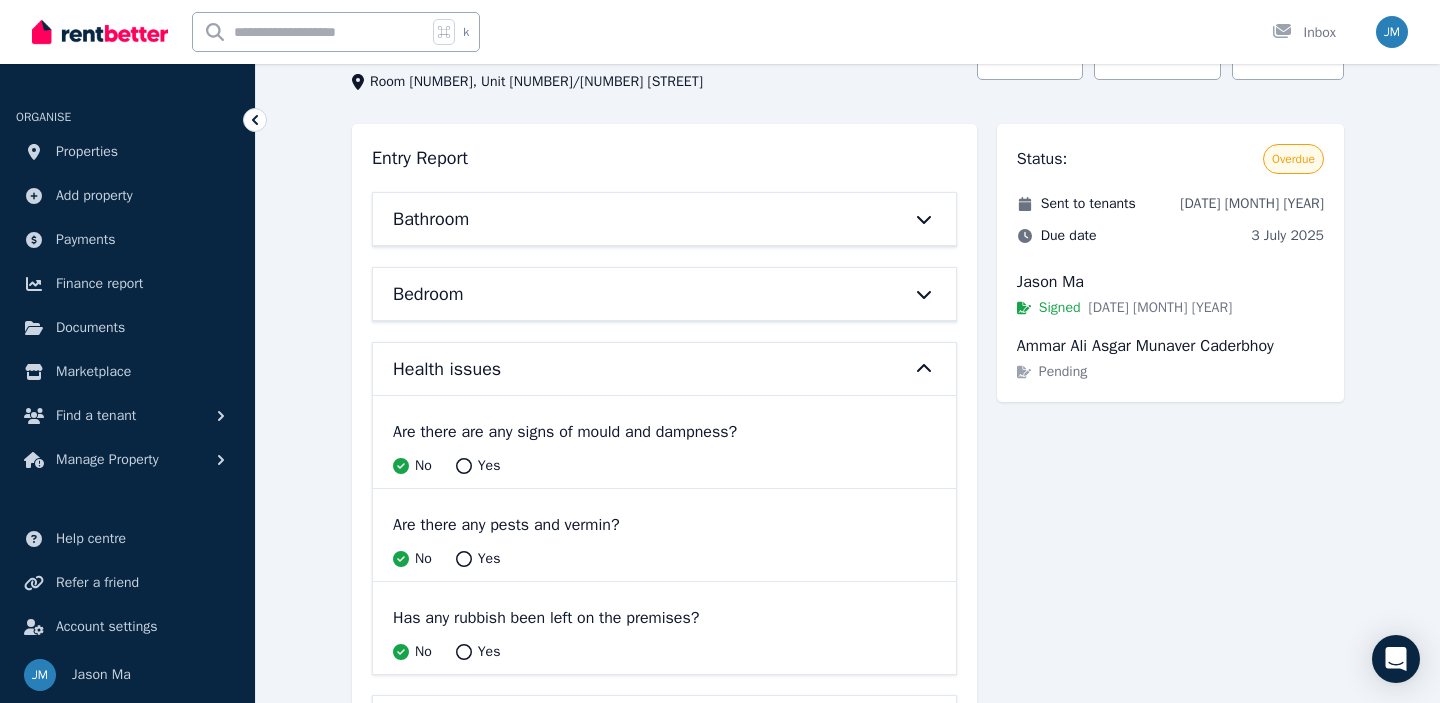 click on "Bedroom" at bounding box center [636, 294] 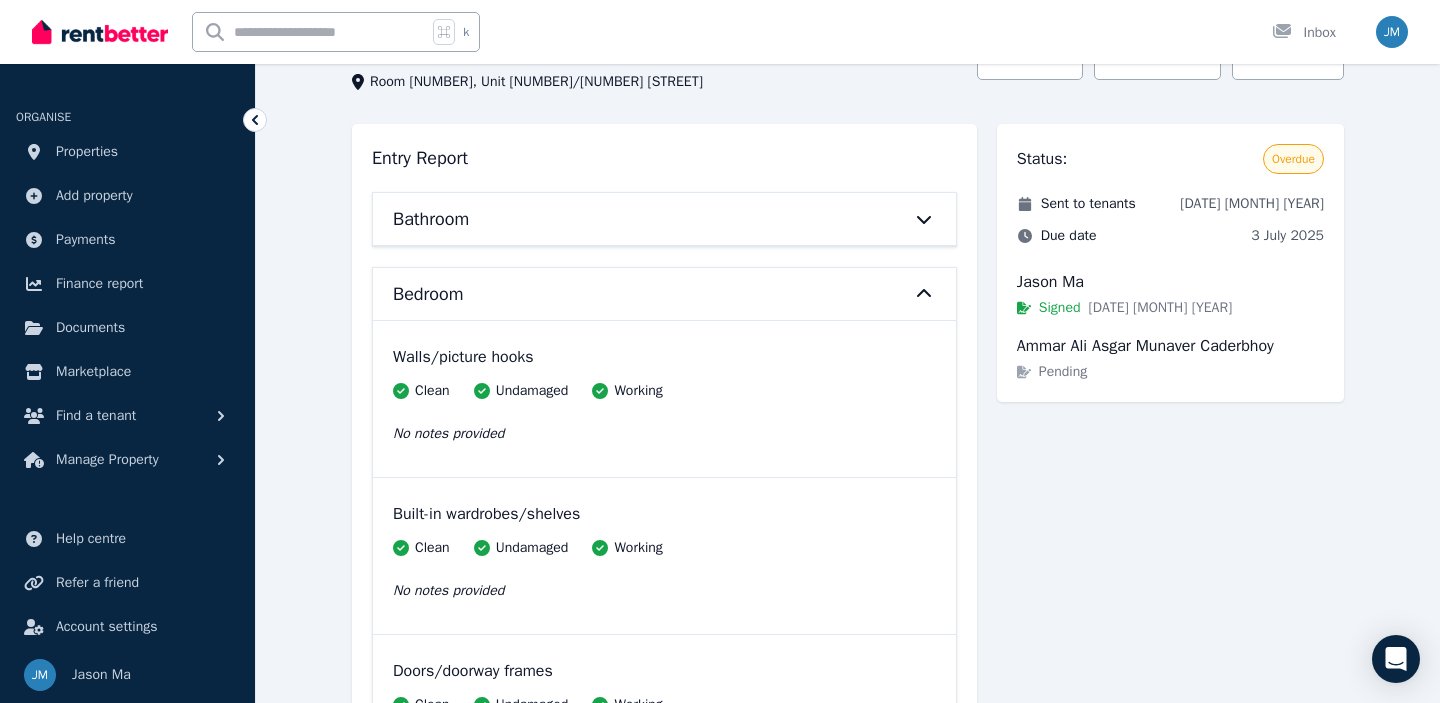 click on "Bathroom" at bounding box center (636, 219) 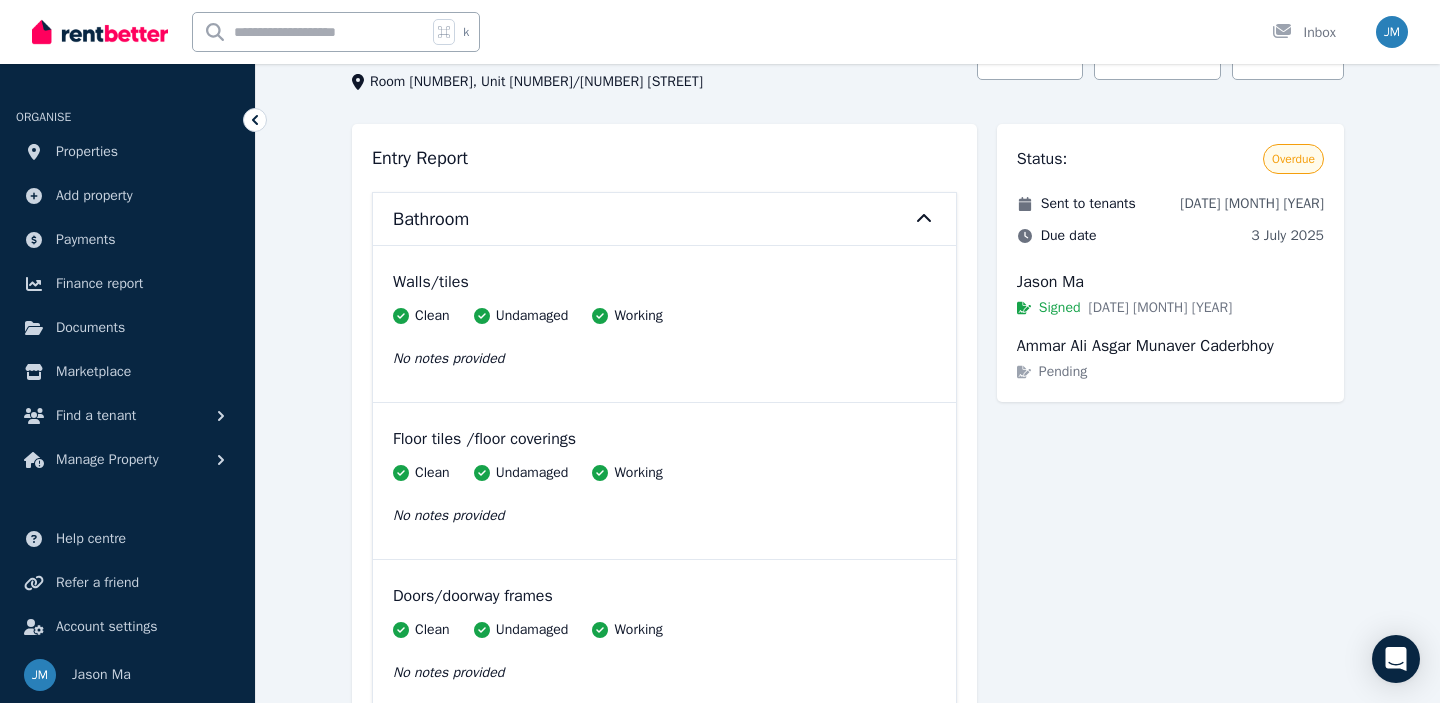 scroll, scrollTop: 0, scrollLeft: 0, axis: both 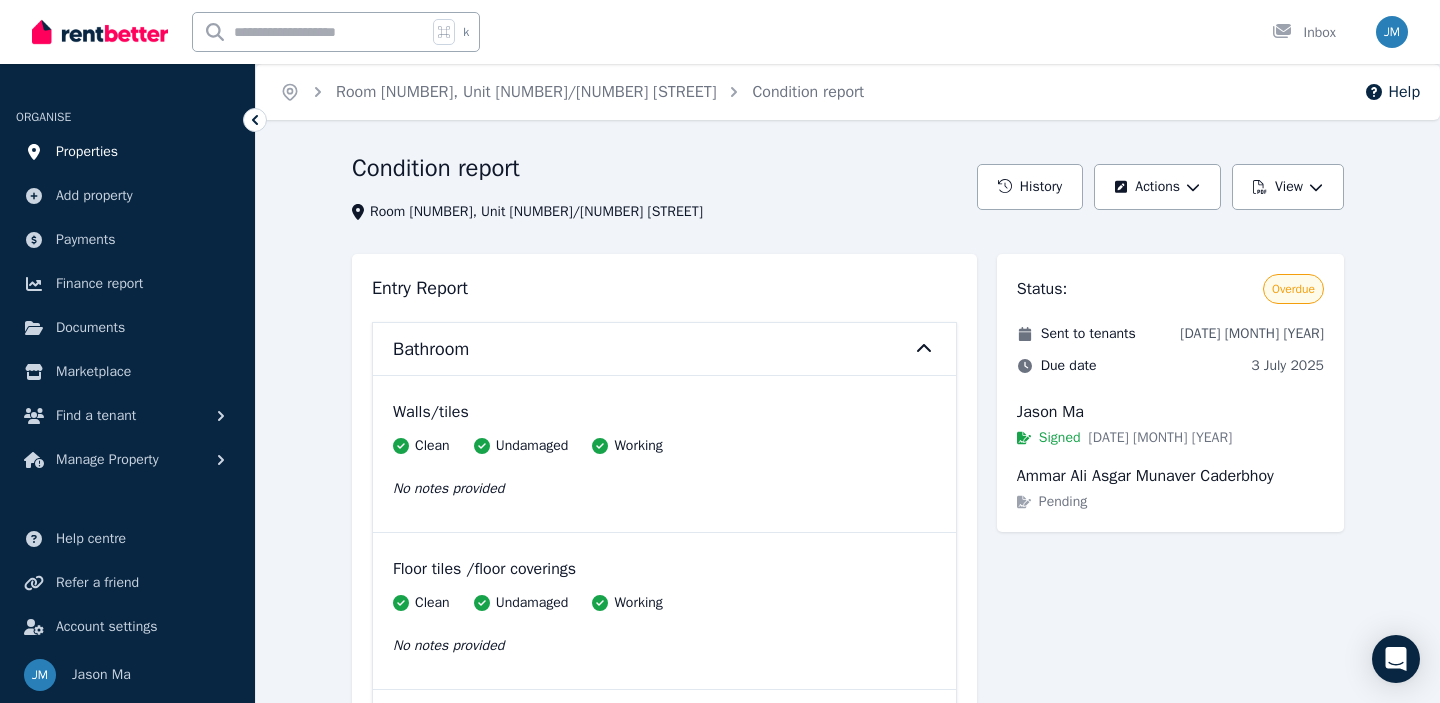 click on "Properties" at bounding box center [127, 152] 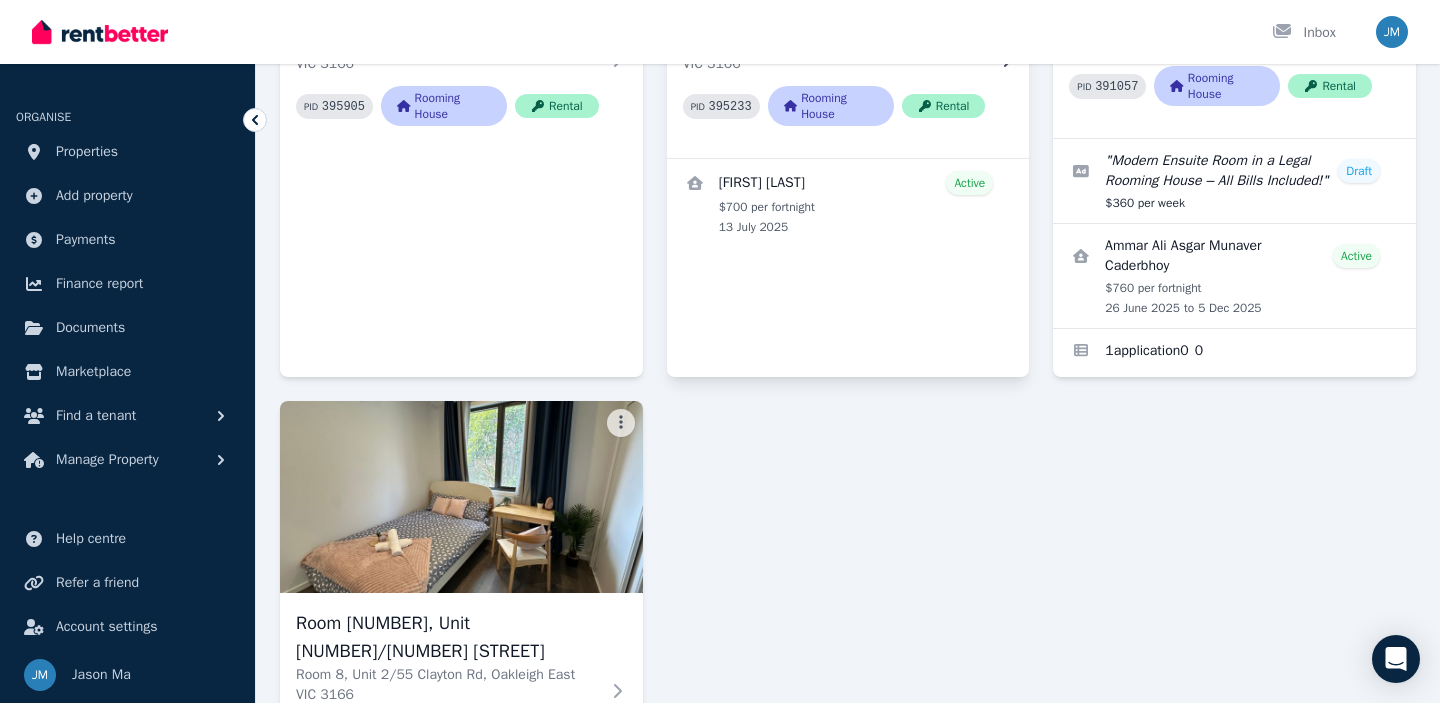 scroll, scrollTop: 0, scrollLeft: 0, axis: both 